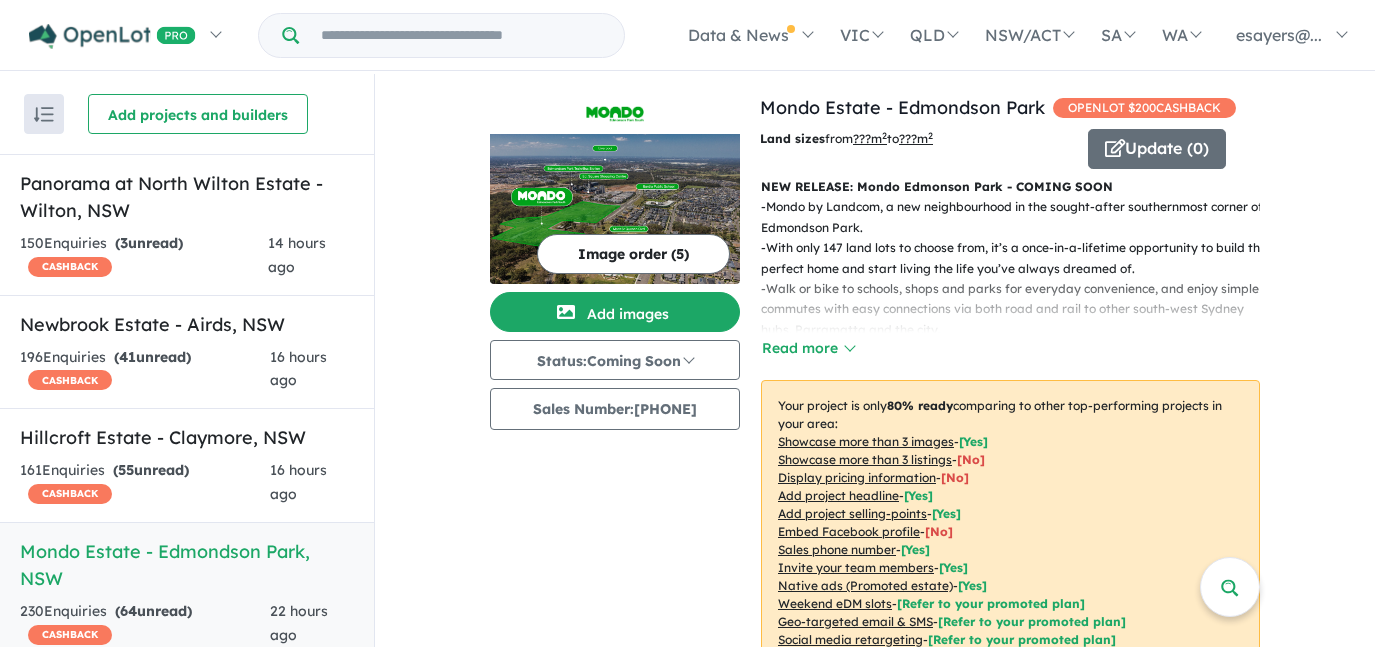 scroll, scrollTop: 0, scrollLeft: 0, axis: both 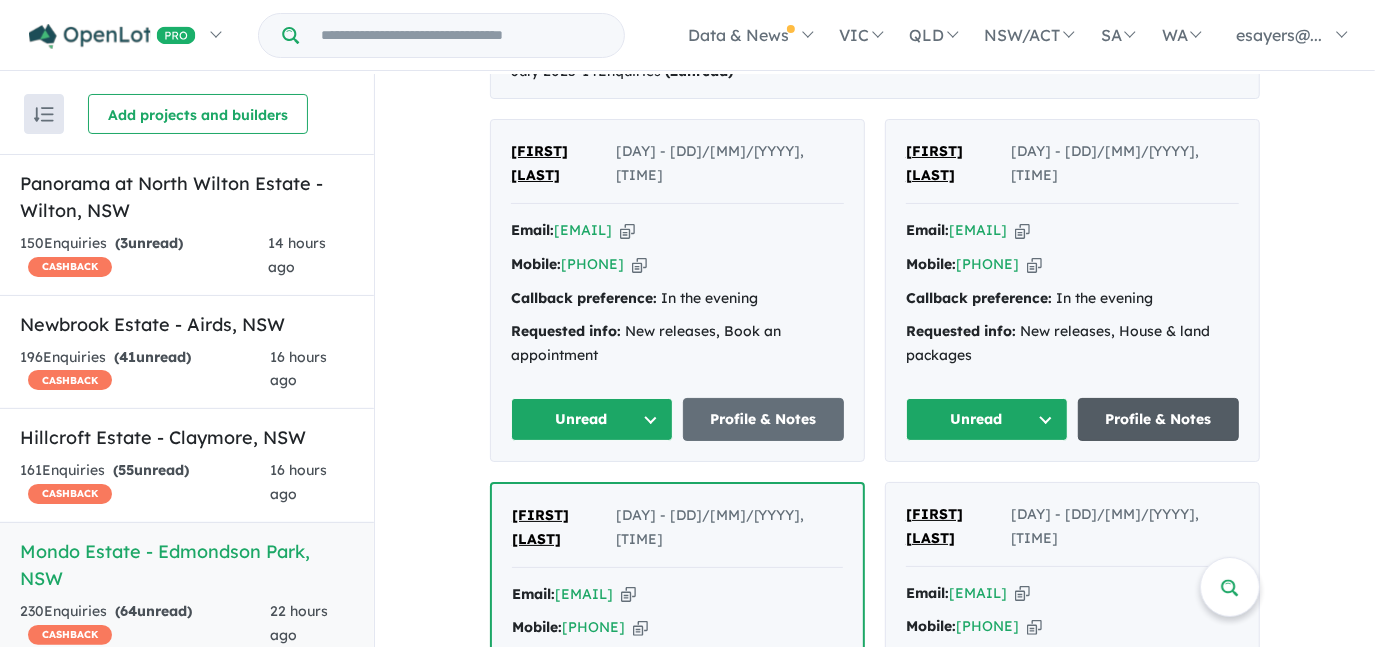 click on "Profile & Notes" at bounding box center [1159, 419] 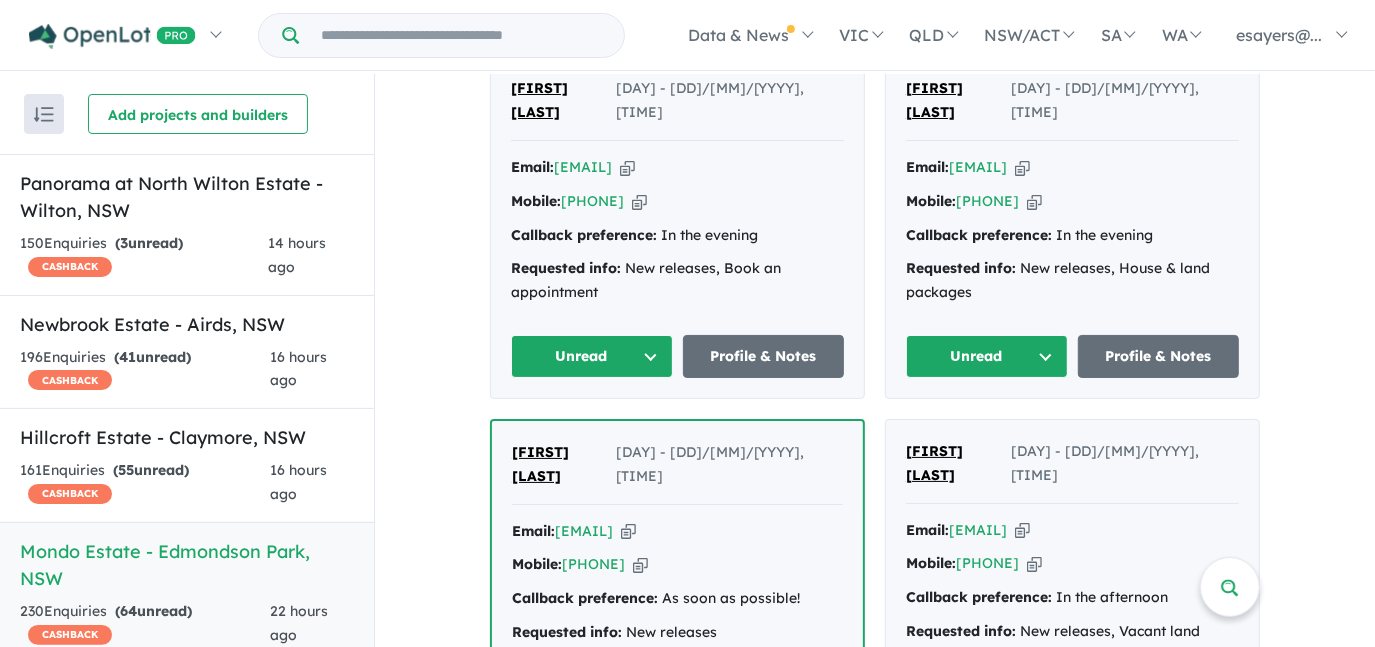 scroll, scrollTop: 909, scrollLeft: 0, axis: vertical 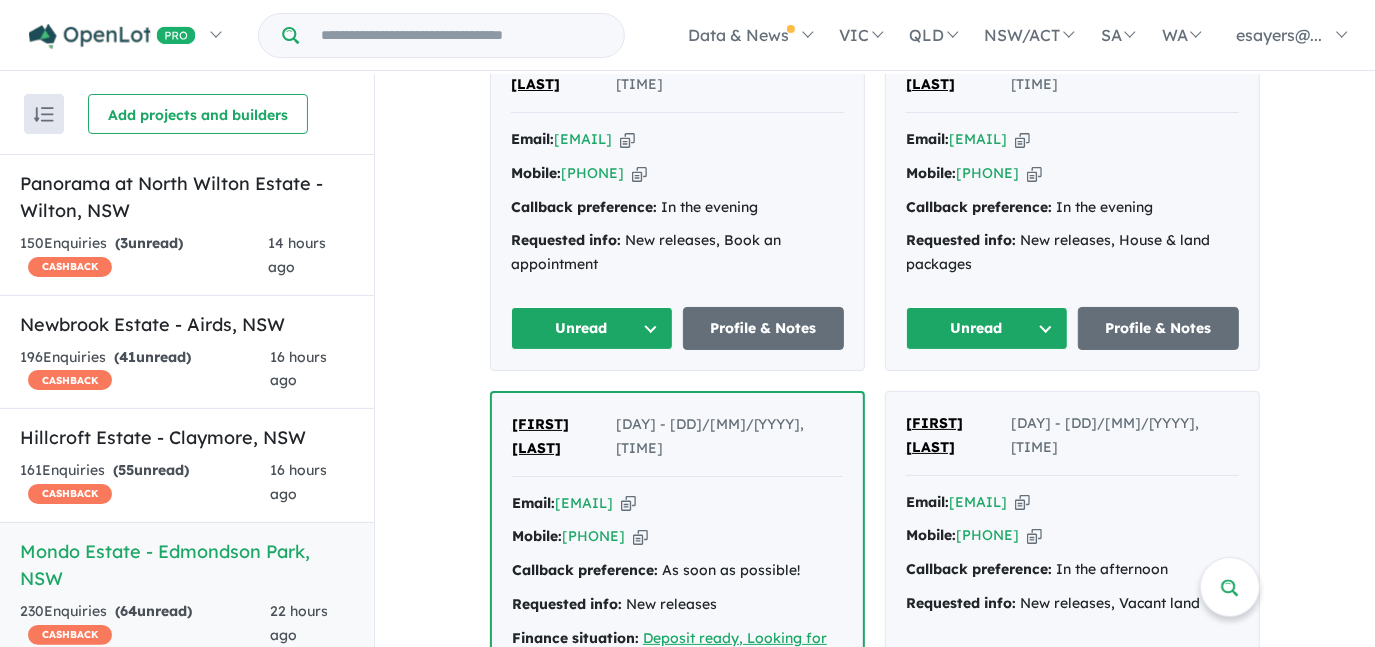 click at bounding box center (1022, 139) 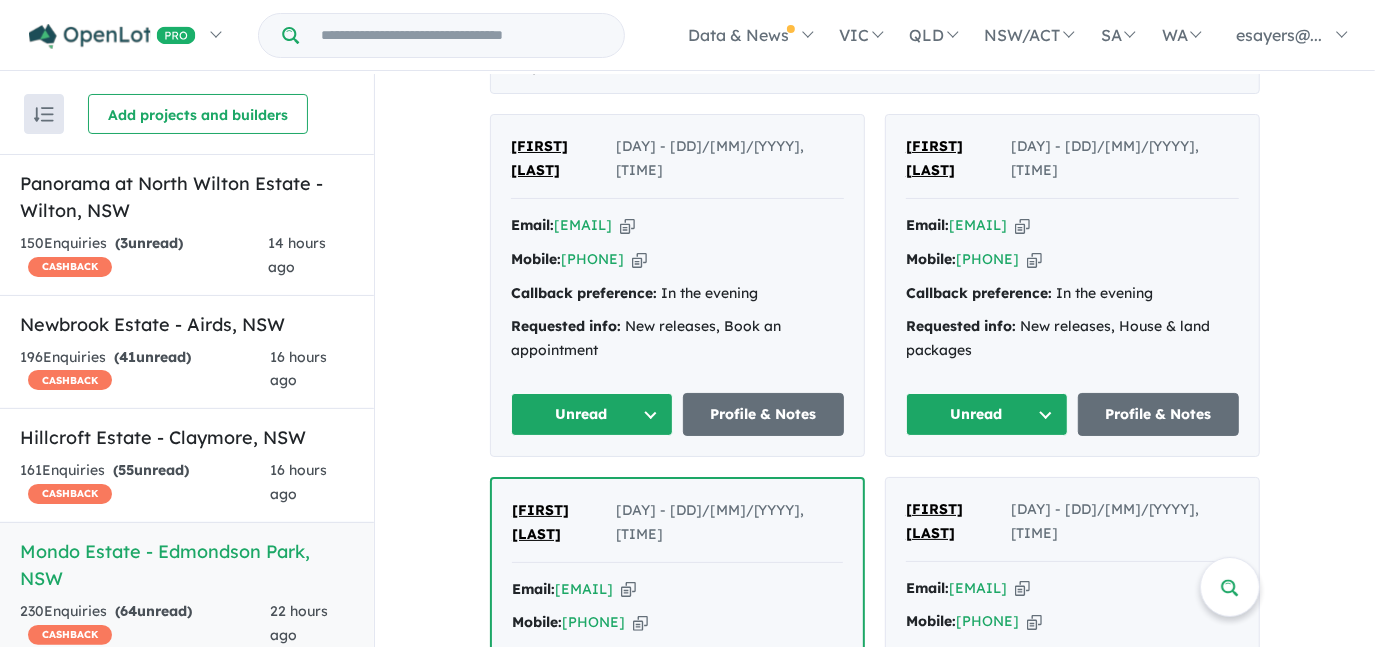 scroll, scrollTop: 636, scrollLeft: 0, axis: vertical 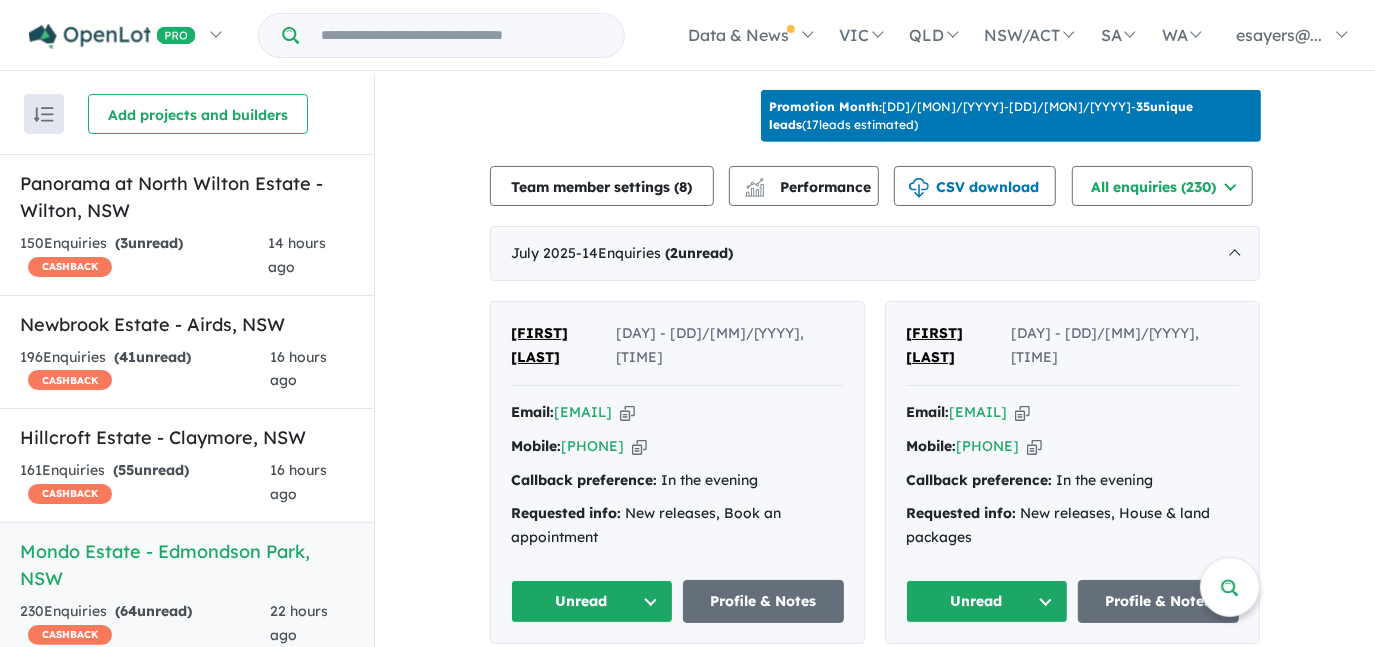 click on "Unread" at bounding box center [987, 601] 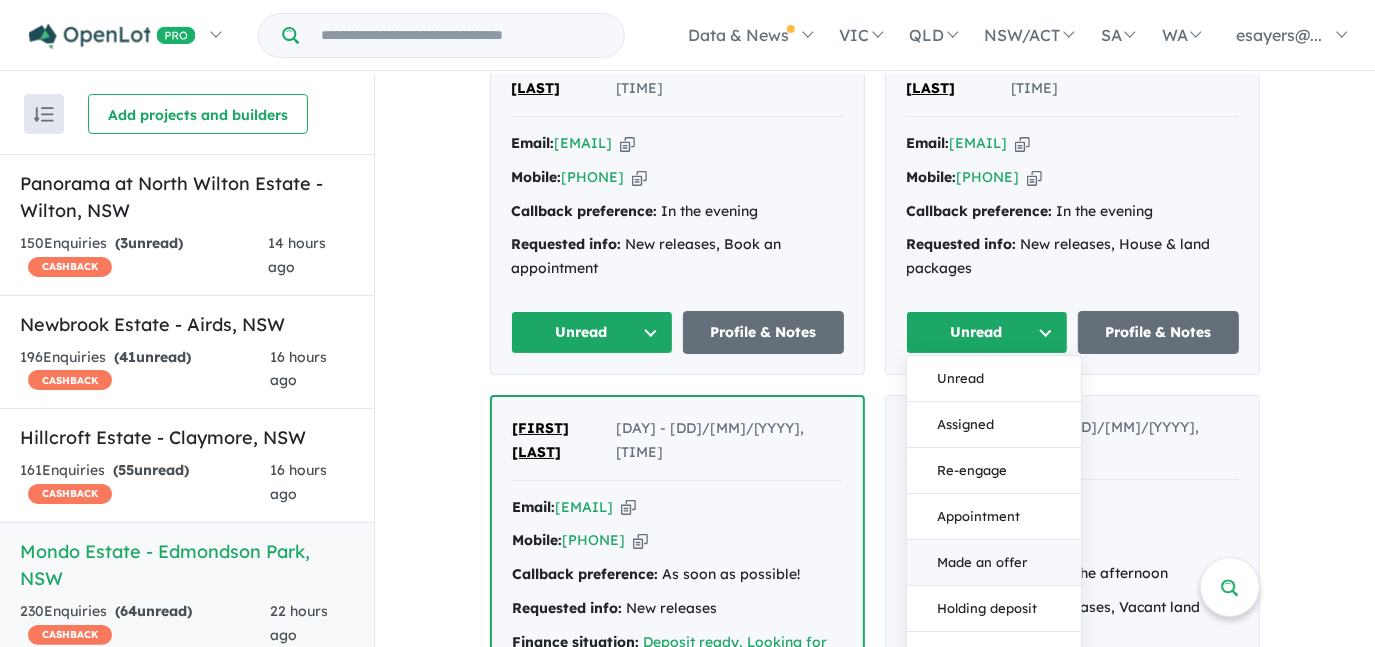 scroll, scrollTop: 909, scrollLeft: 0, axis: vertical 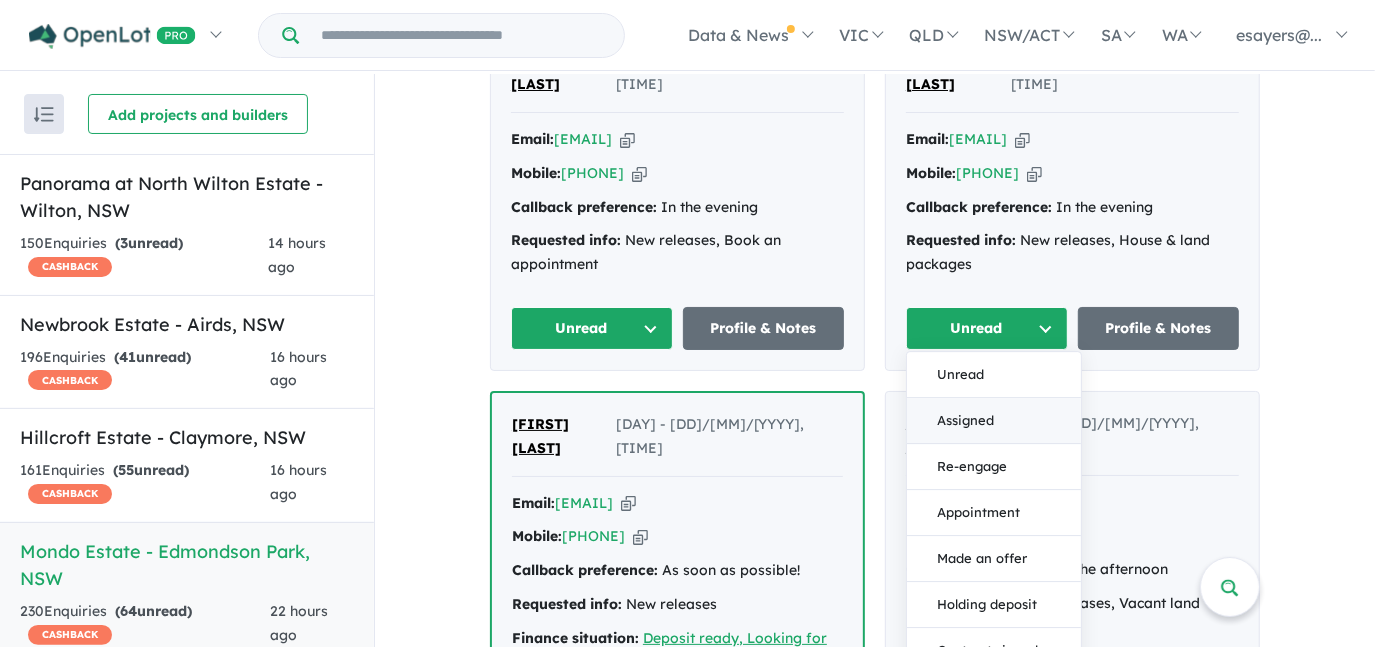 click on "Assigned" at bounding box center [994, 421] 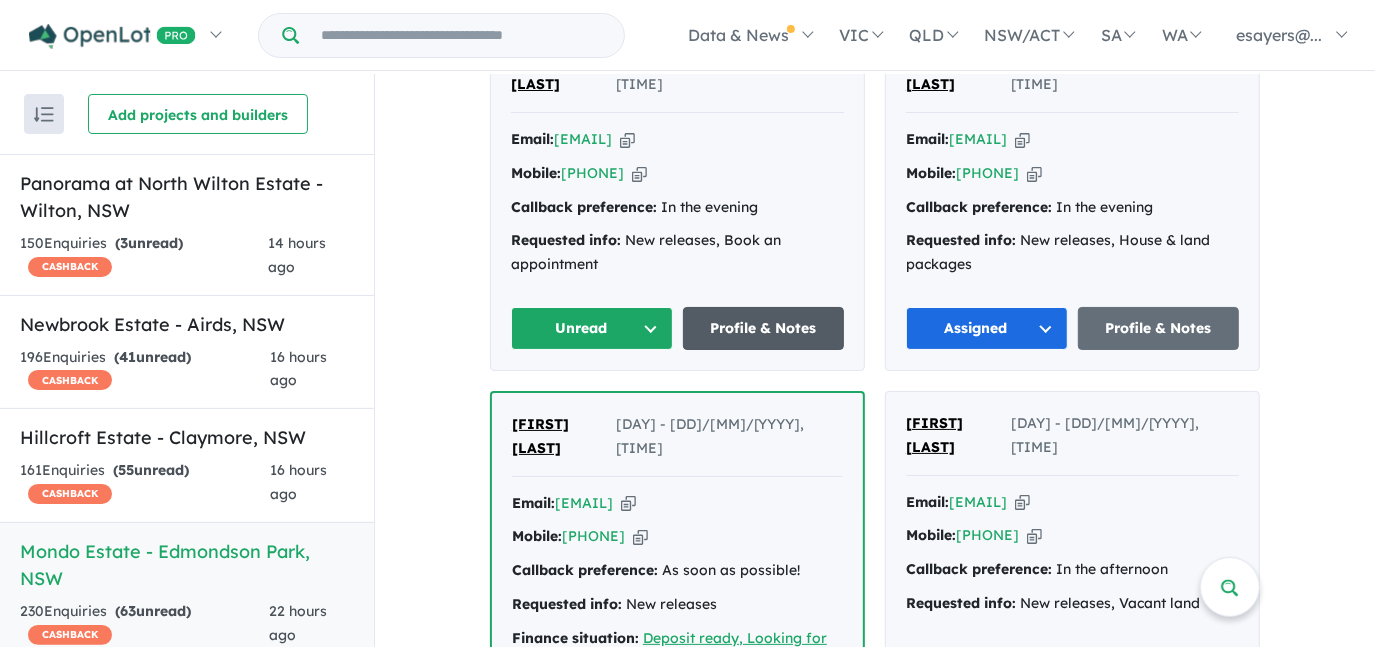 click on "Profile & Notes" at bounding box center [764, 328] 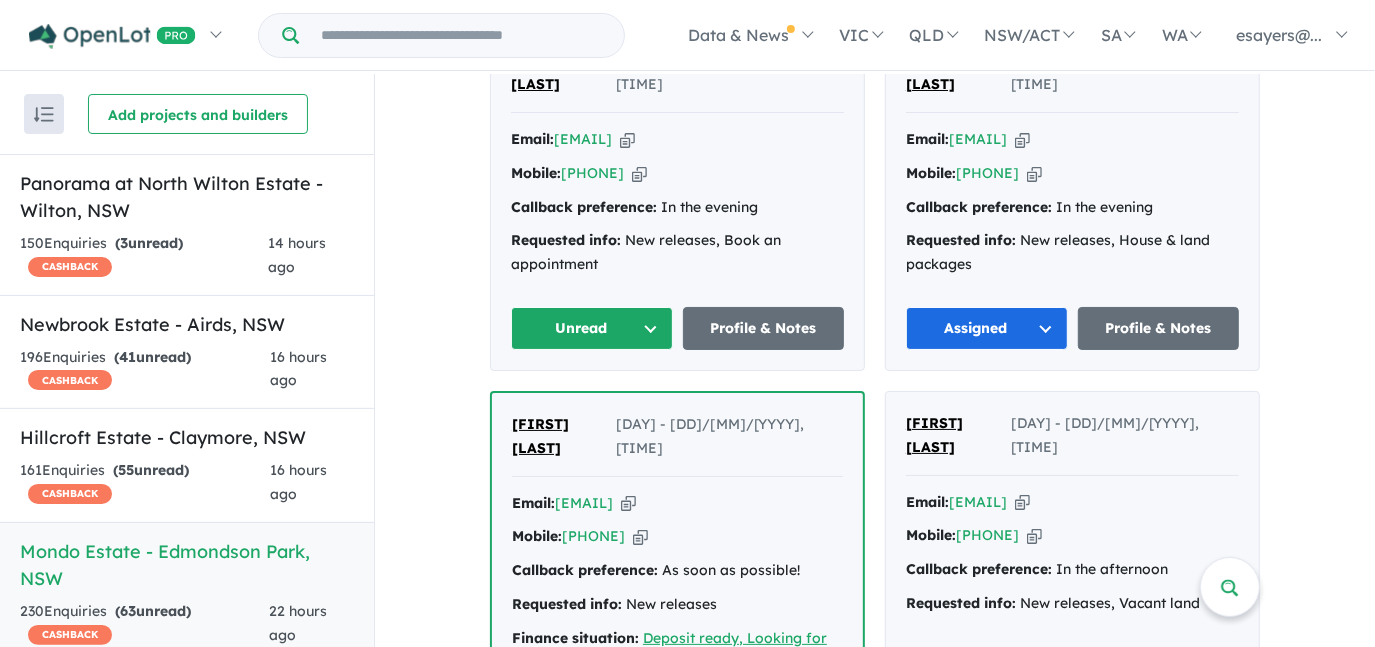 click on "Unread" at bounding box center [592, 328] 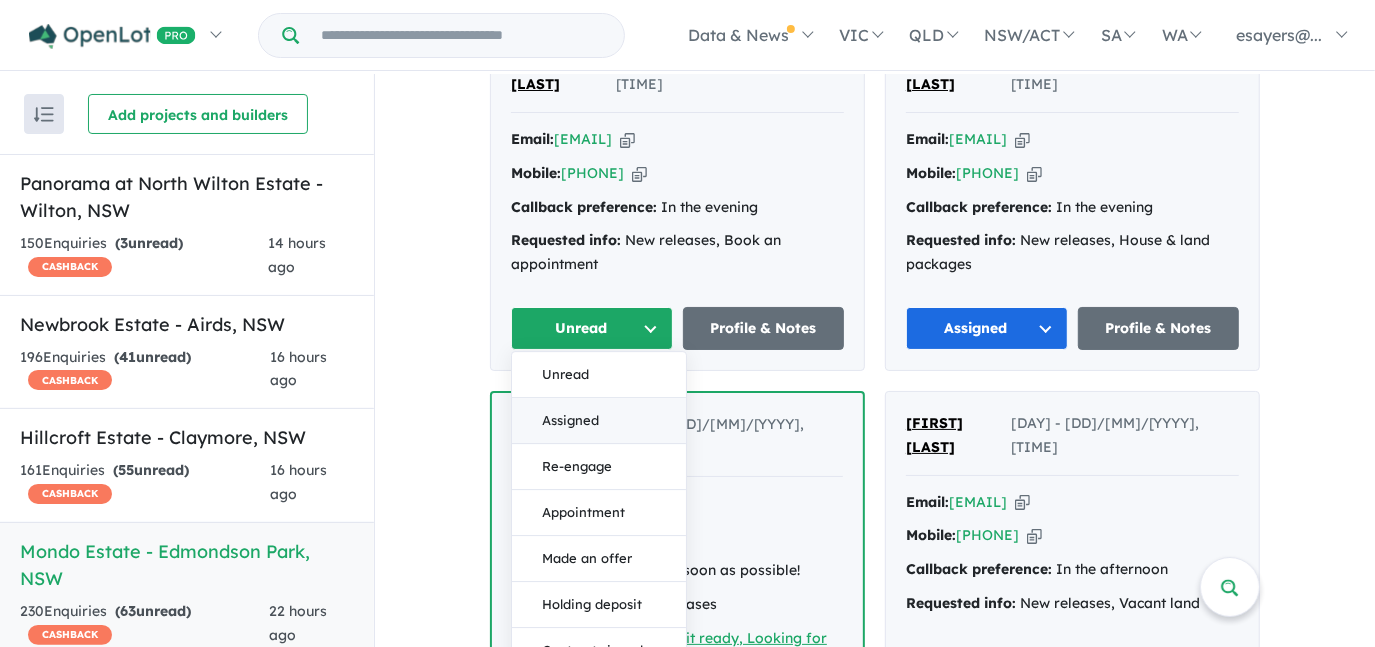 click on "Assigned" at bounding box center (599, 421) 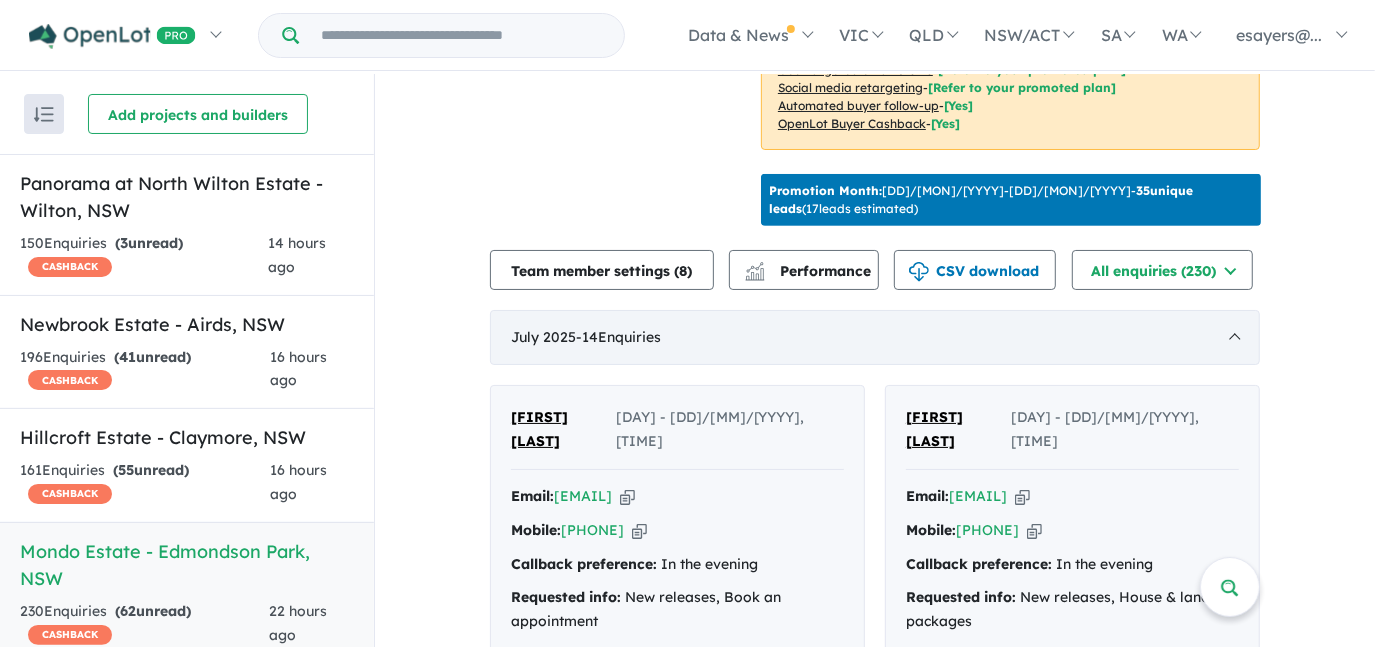 scroll, scrollTop: 545, scrollLeft: 0, axis: vertical 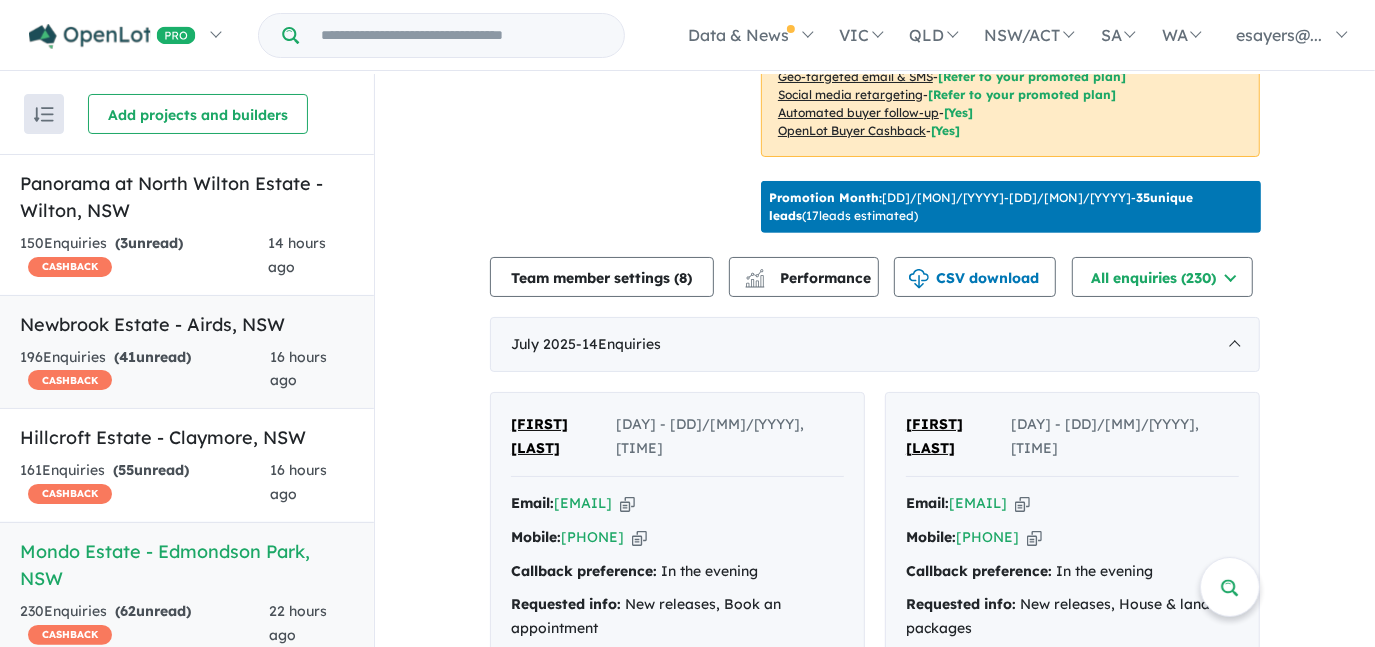 click on "[COMMUNITY_NAME] Estate - [CITY], [STATE]" at bounding box center (187, 324) 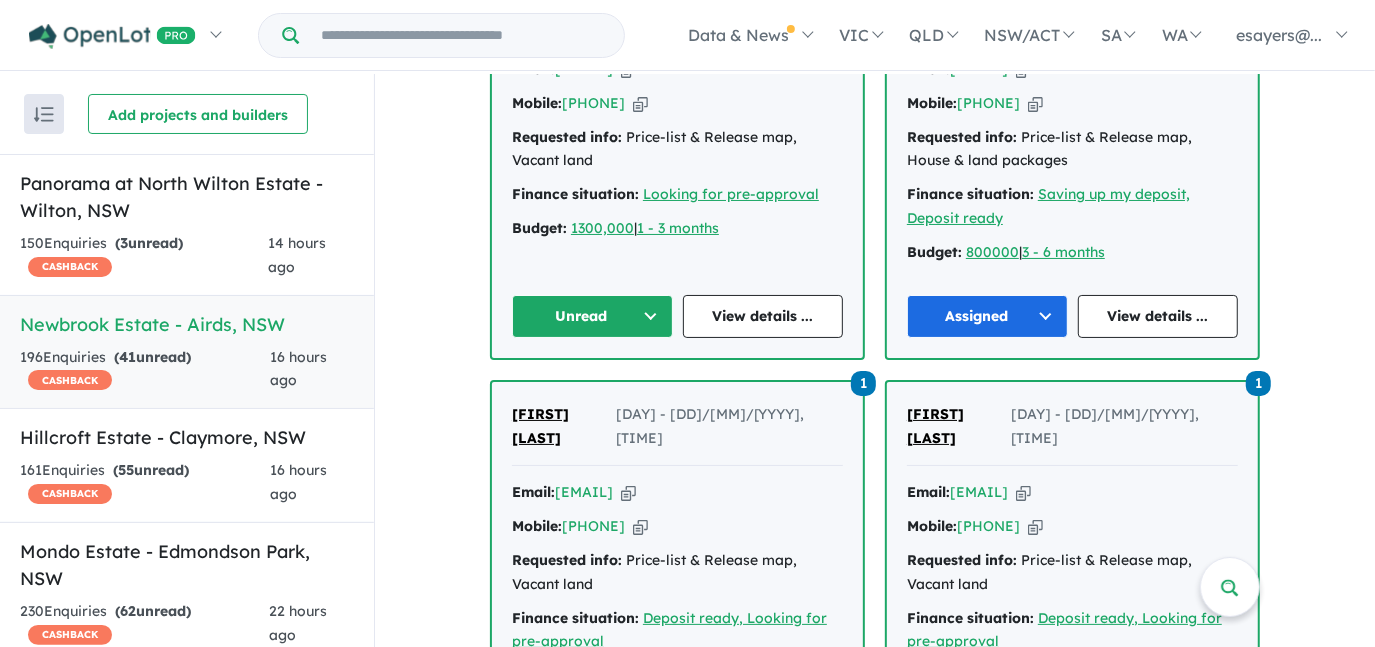 scroll, scrollTop: 1253, scrollLeft: 0, axis: vertical 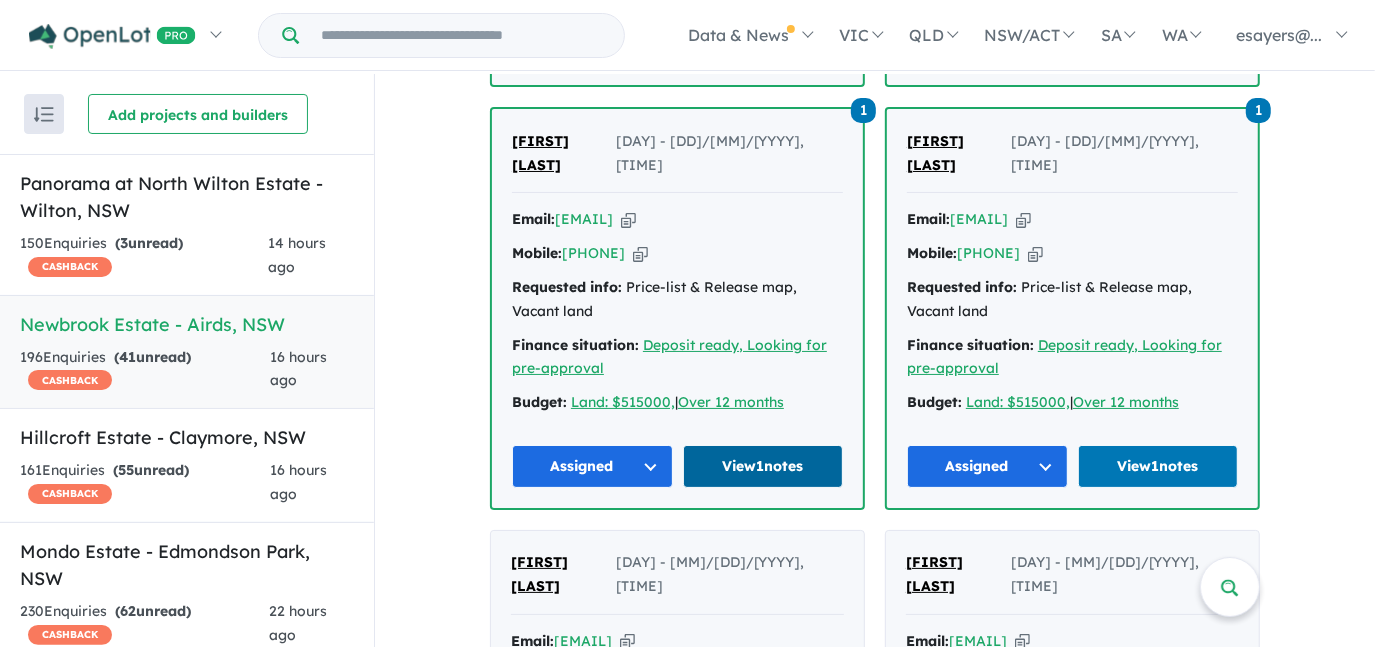 click on "View  1  notes" at bounding box center [763, 466] 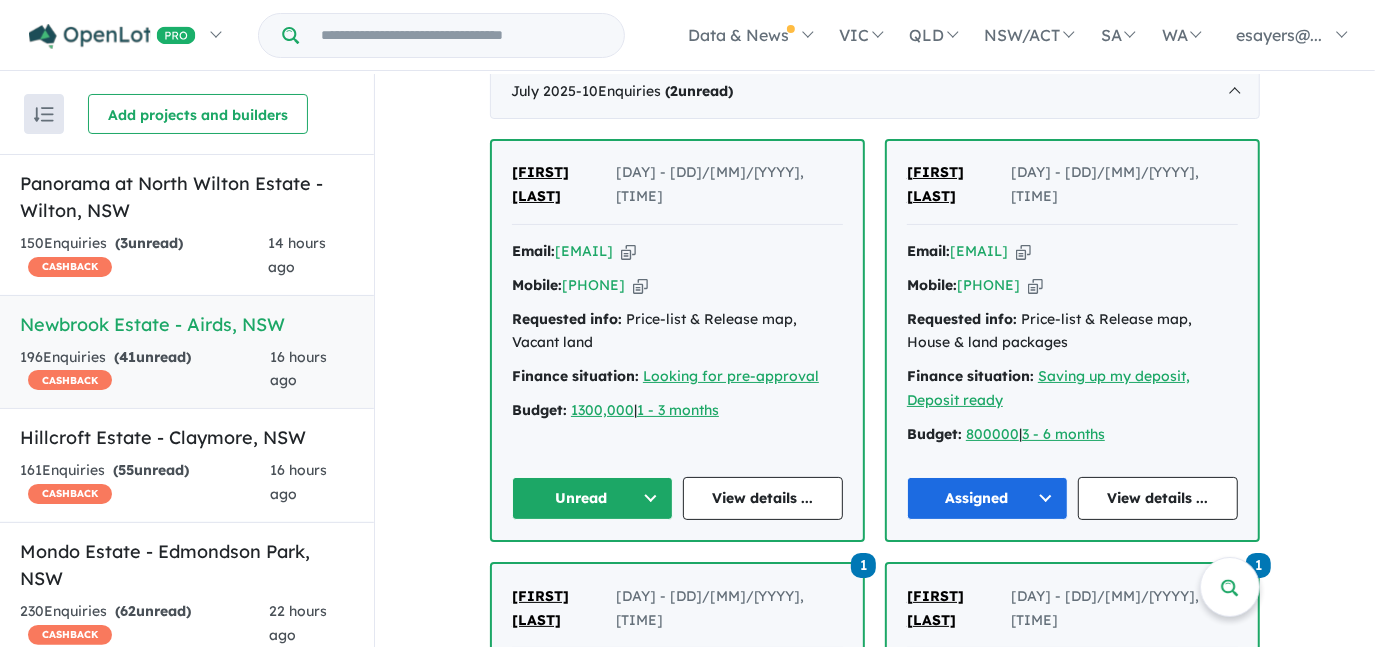 scroll, scrollTop: 980, scrollLeft: 0, axis: vertical 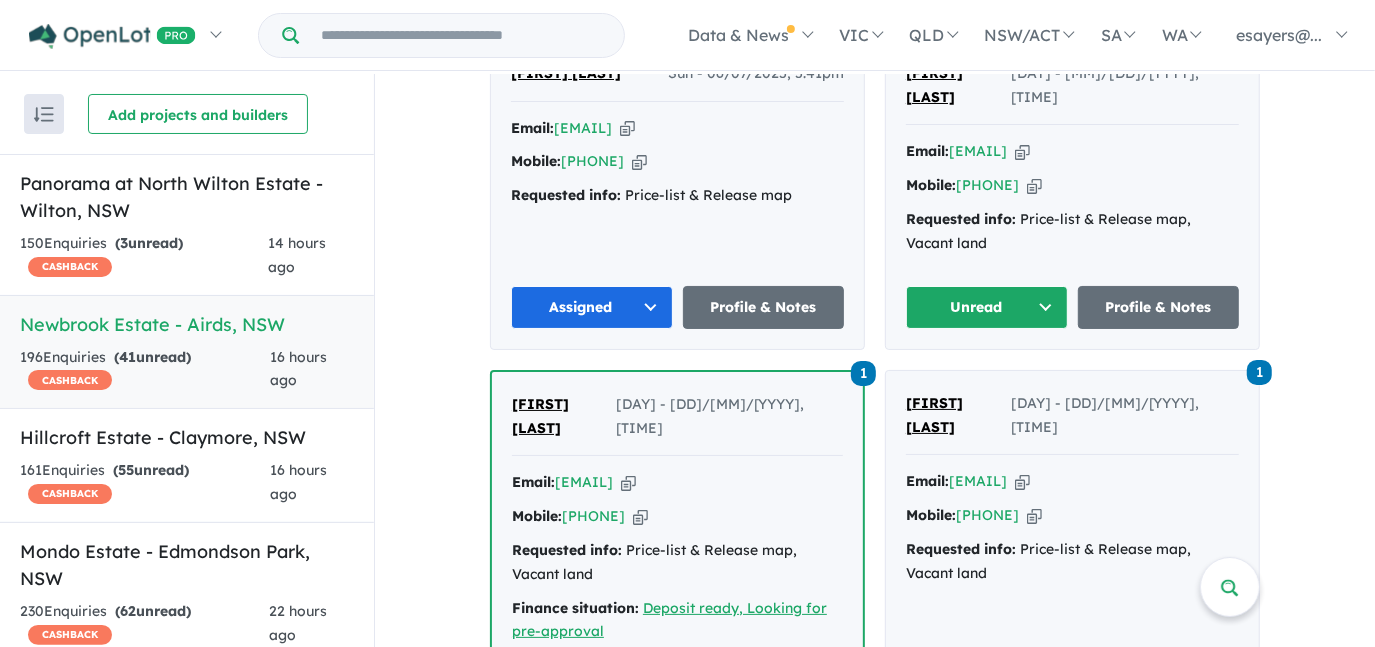 click on "View  1  notes" at bounding box center [763, 729] 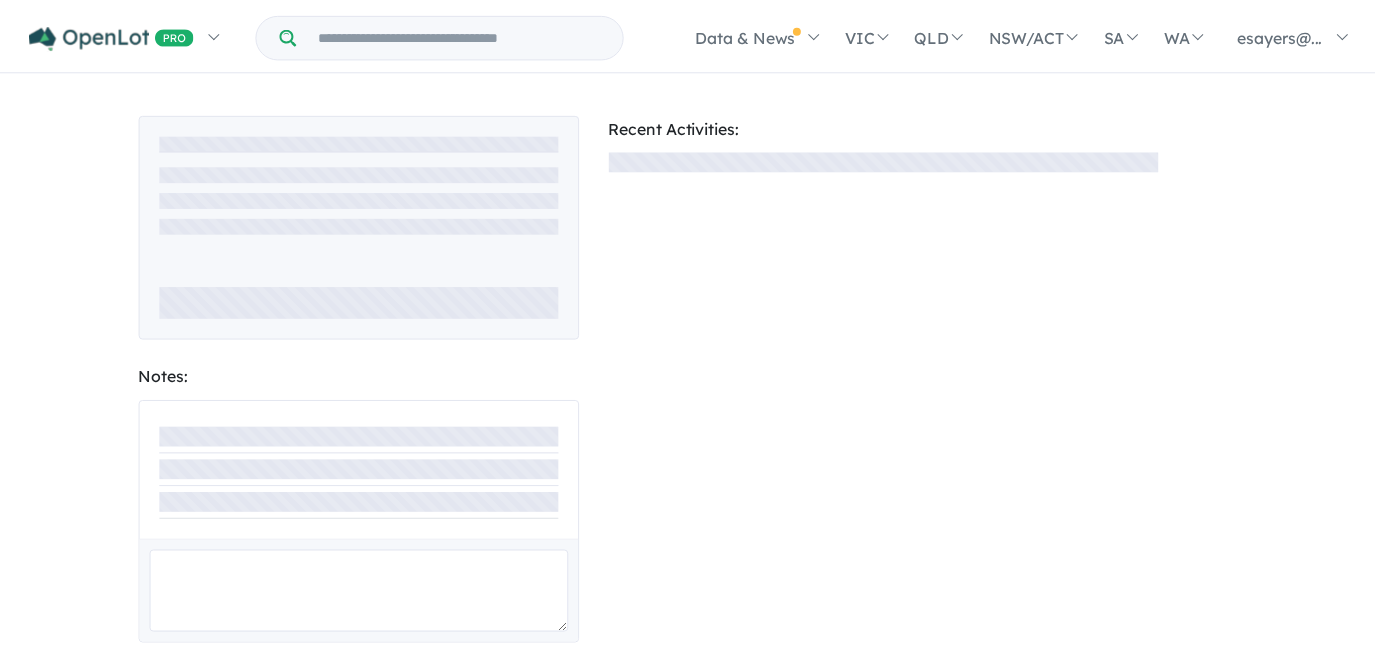 scroll, scrollTop: 0, scrollLeft: 0, axis: both 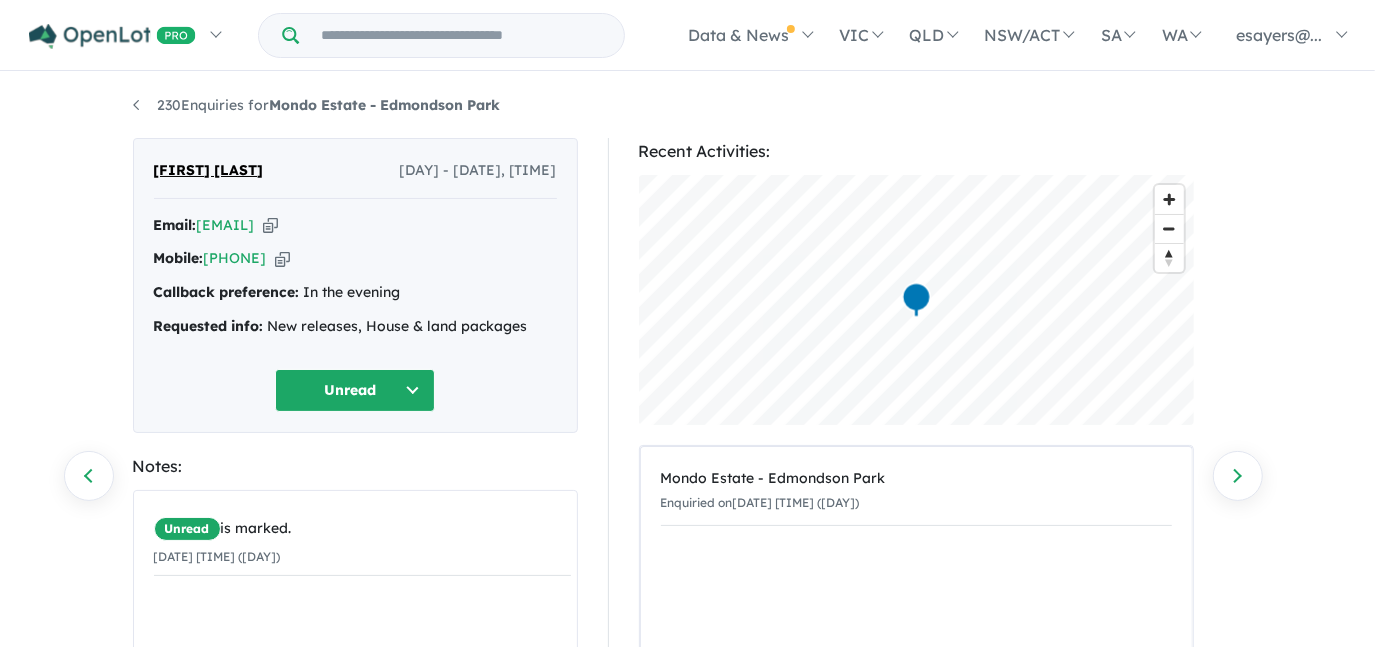click at bounding box center (270, 225) 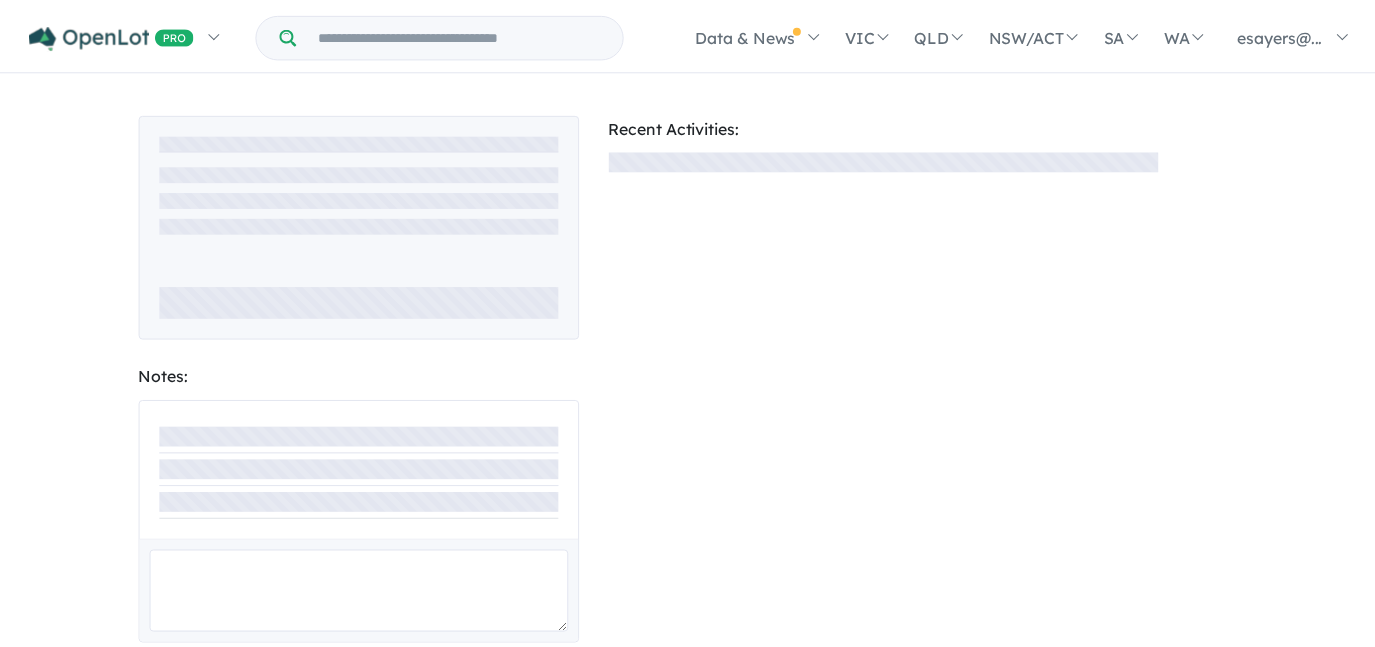 scroll, scrollTop: 0, scrollLeft: 0, axis: both 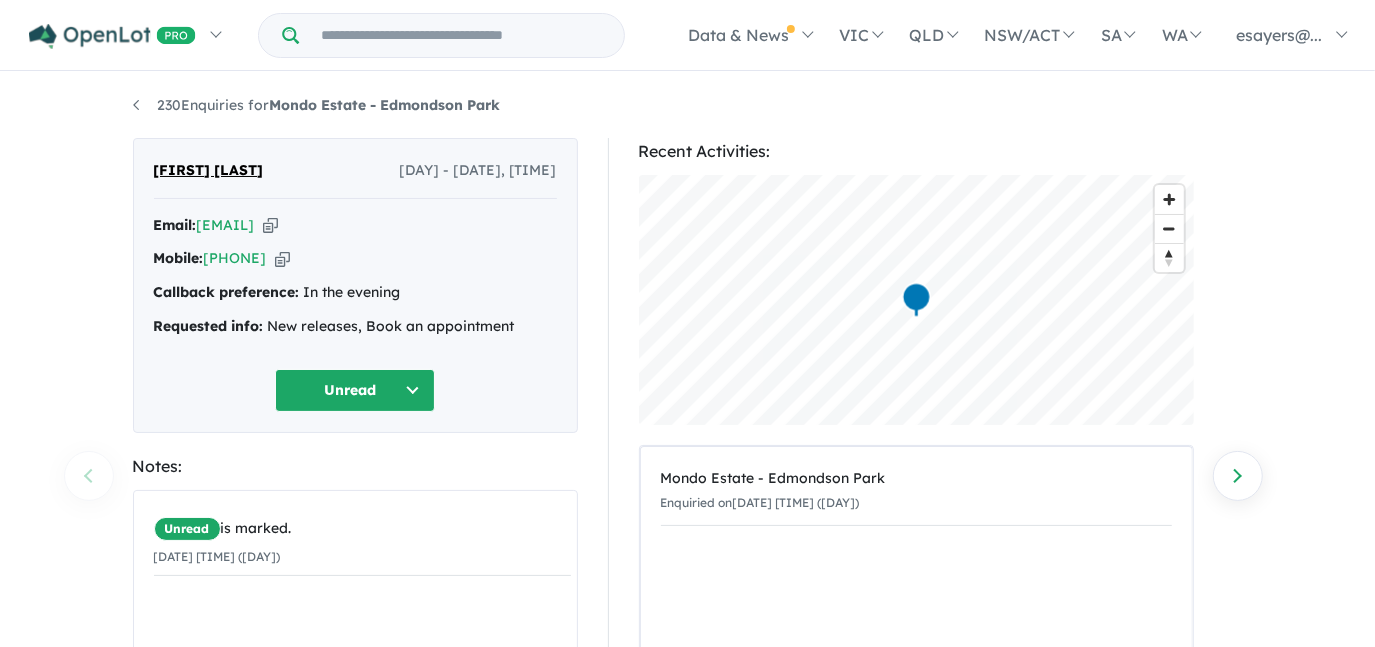 click at bounding box center (270, 225) 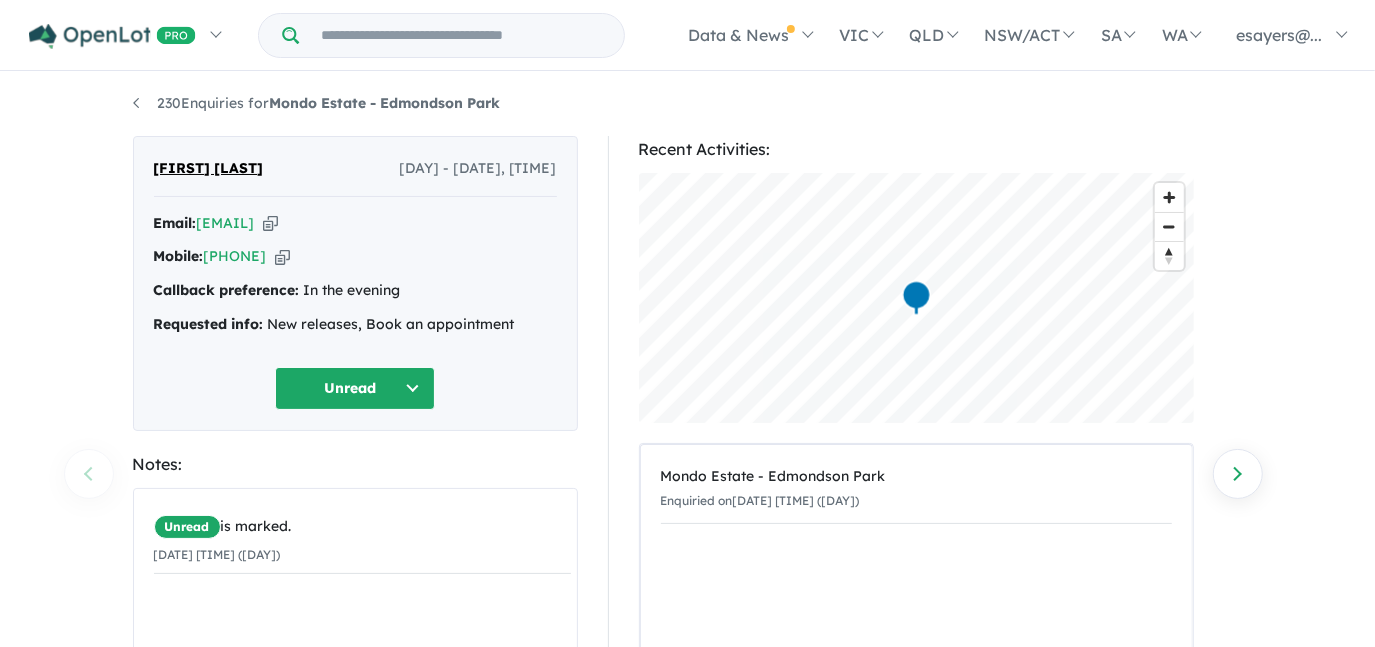 scroll, scrollTop: 0, scrollLeft: 0, axis: both 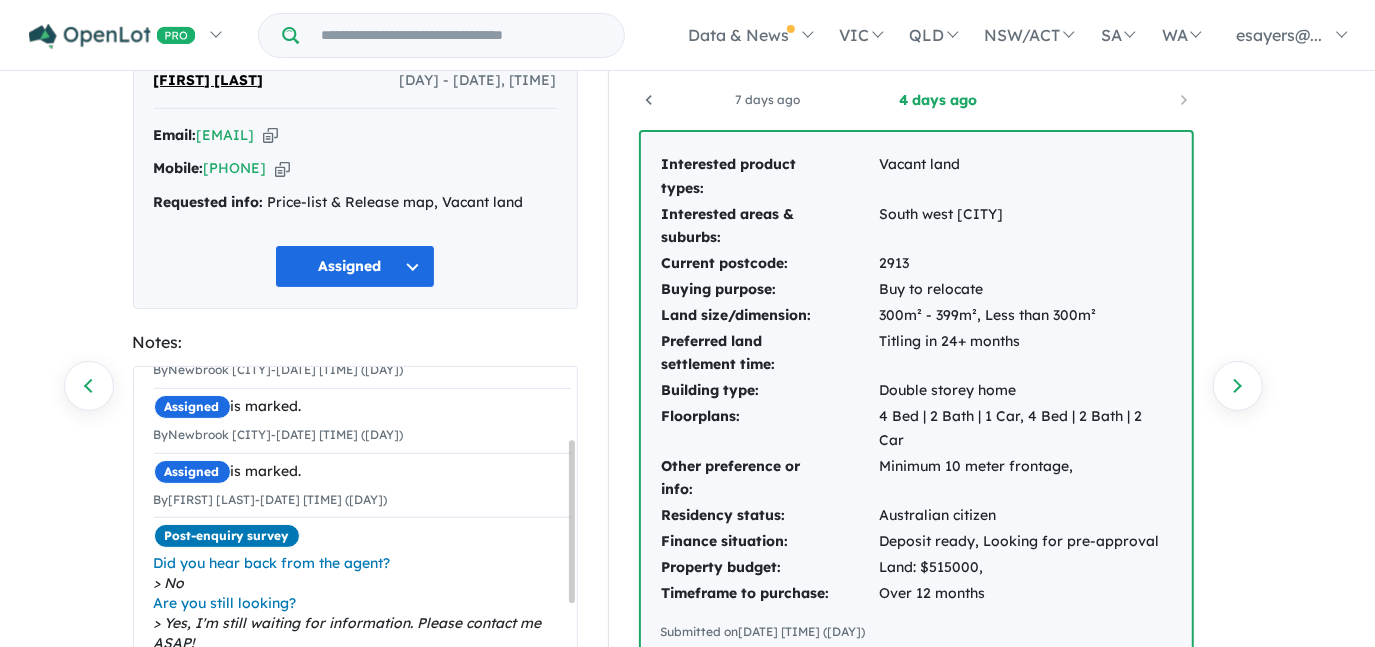 click on "Email:  khanalmk@yahoo.com Copied!" at bounding box center (355, 136) 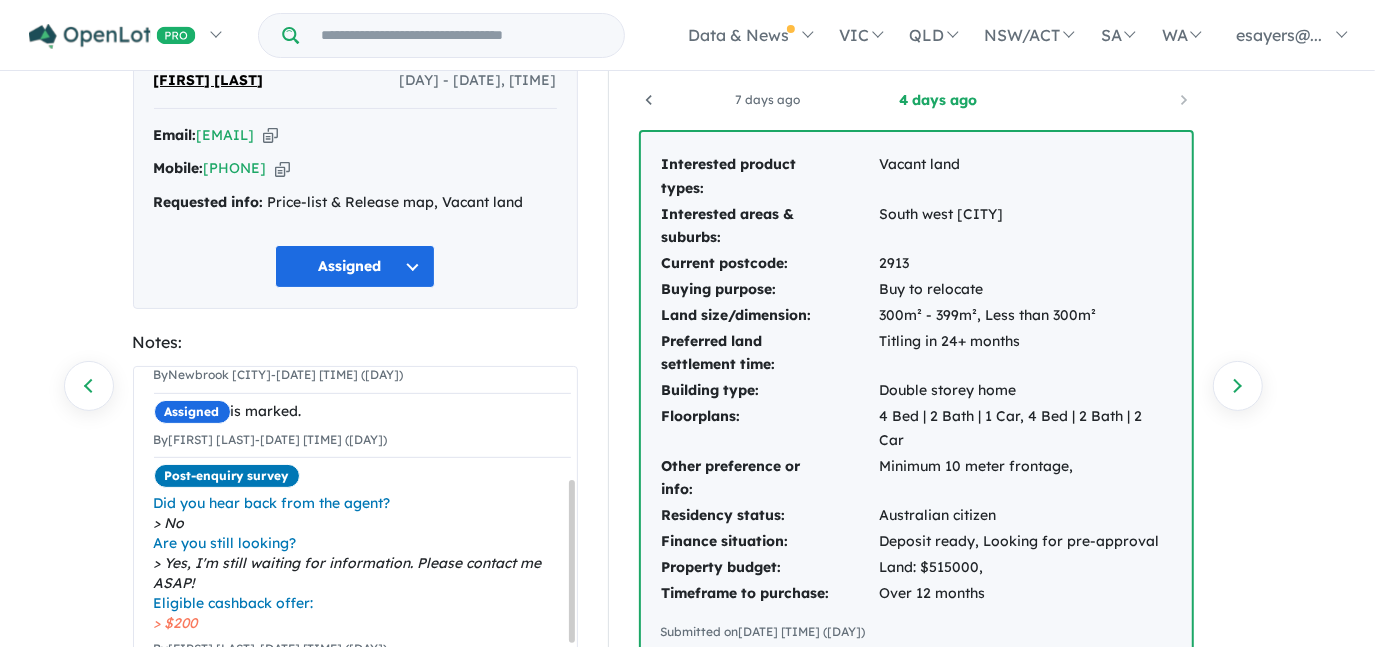 scroll, scrollTop: 218, scrollLeft: 0, axis: vertical 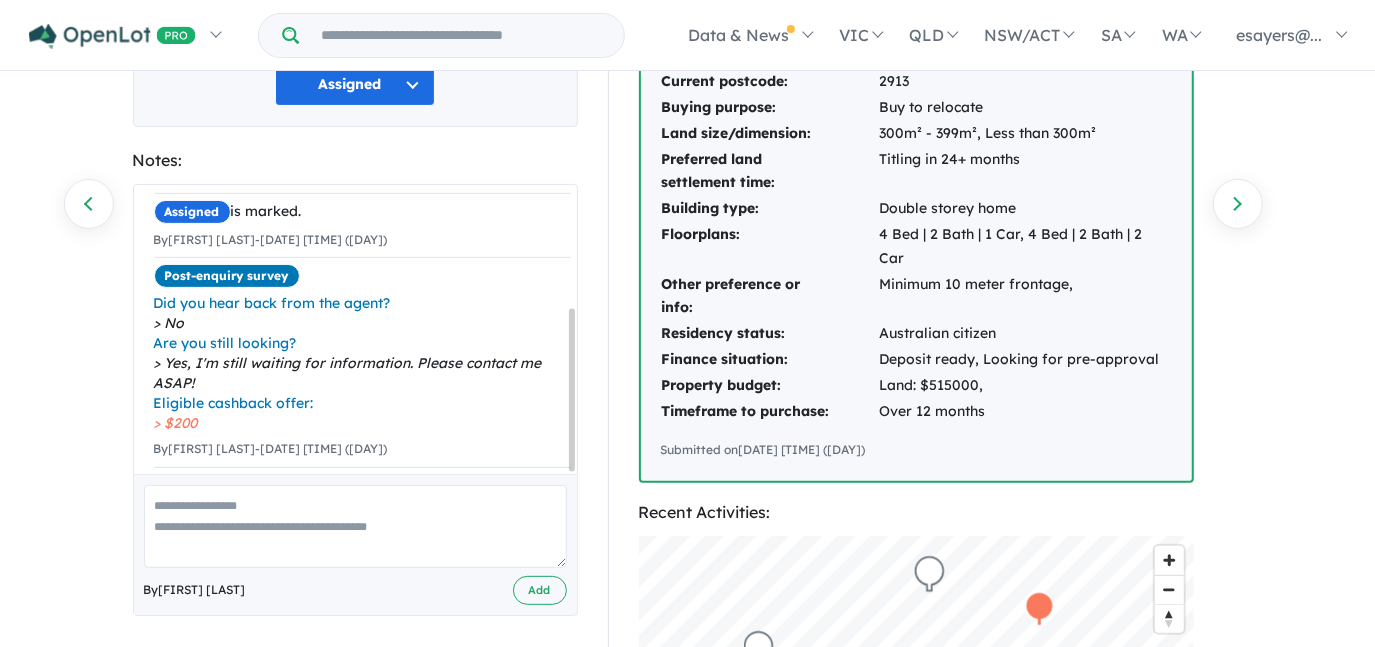click at bounding box center (355, 526) 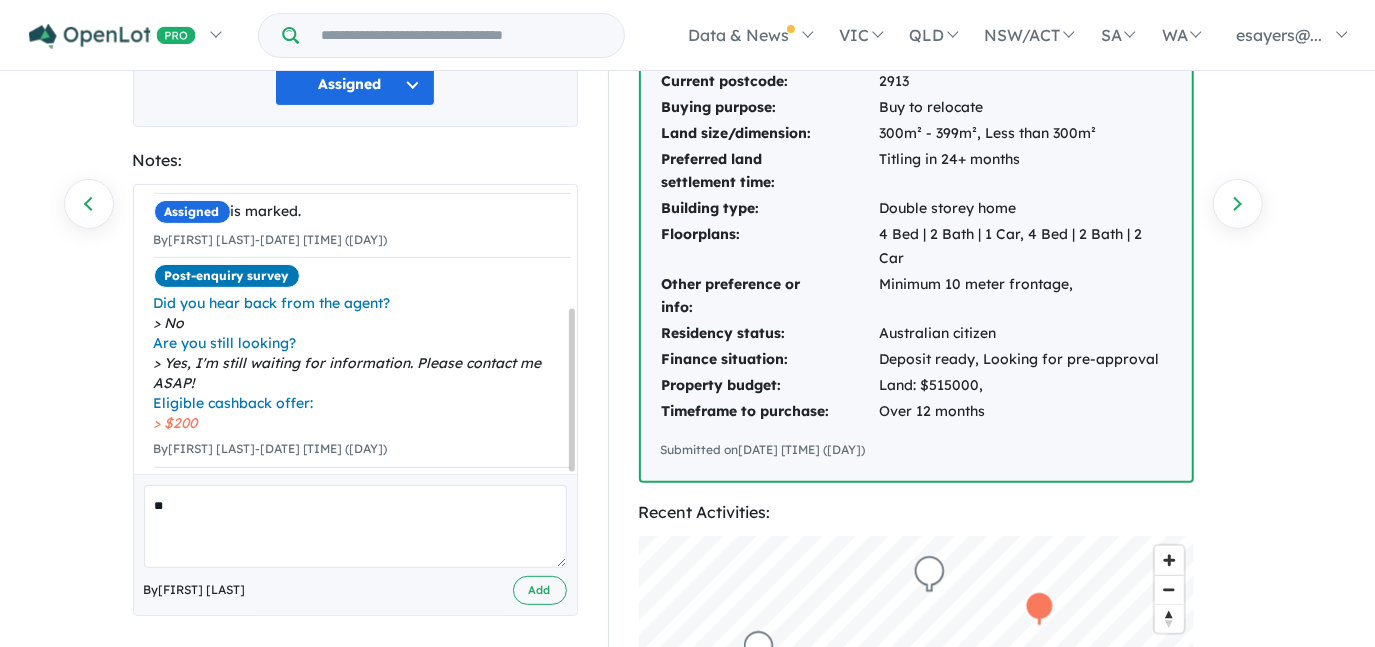 type on "*" 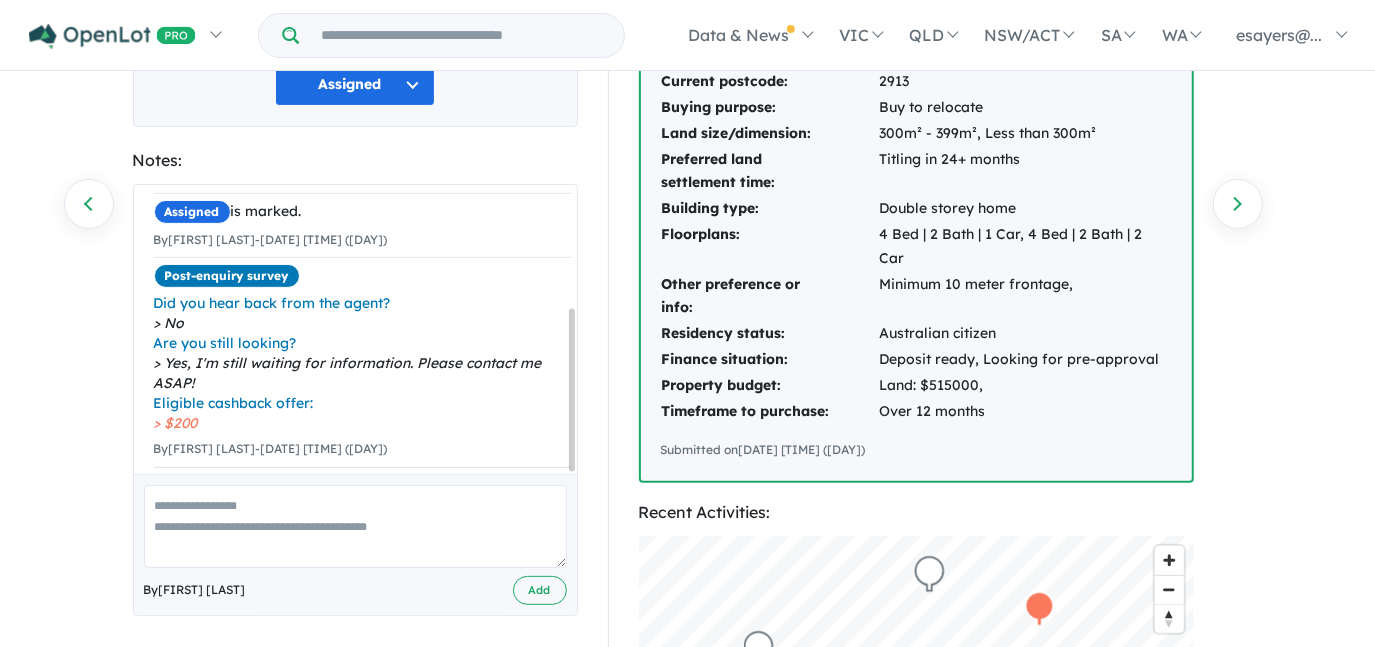 click at bounding box center [355, 526] 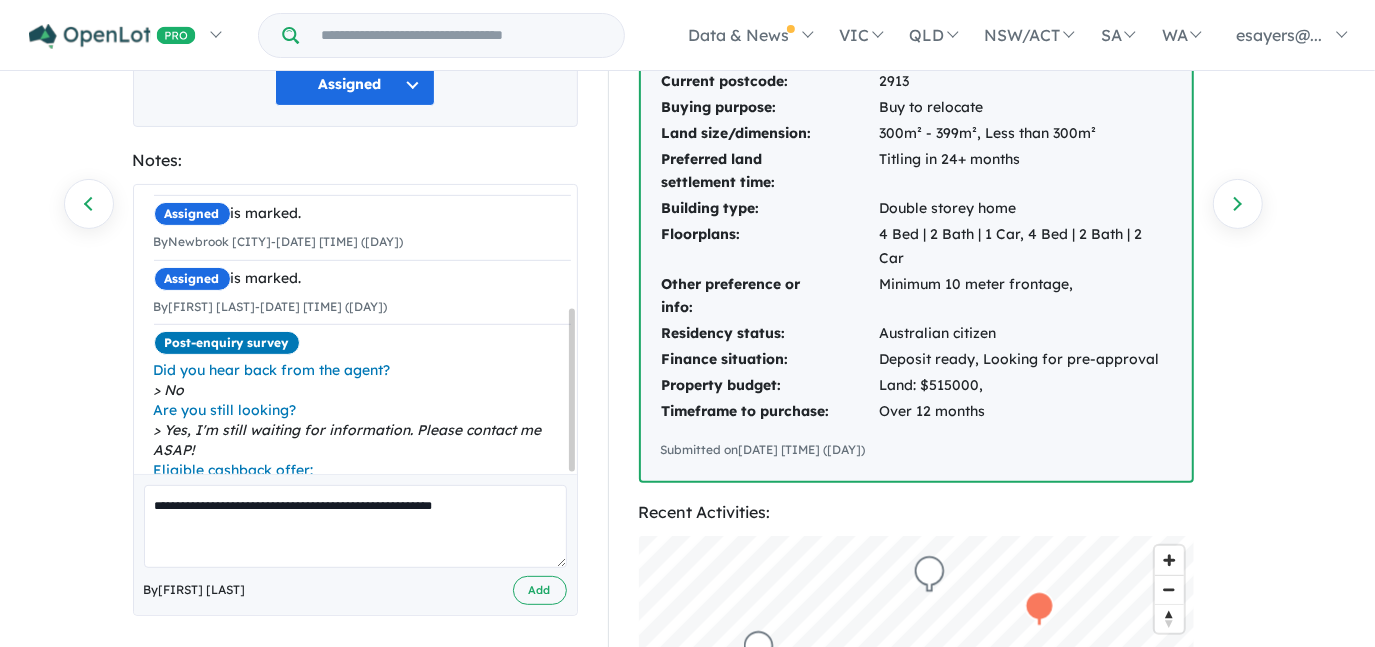scroll, scrollTop: 218, scrollLeft: 0, axis: vertical 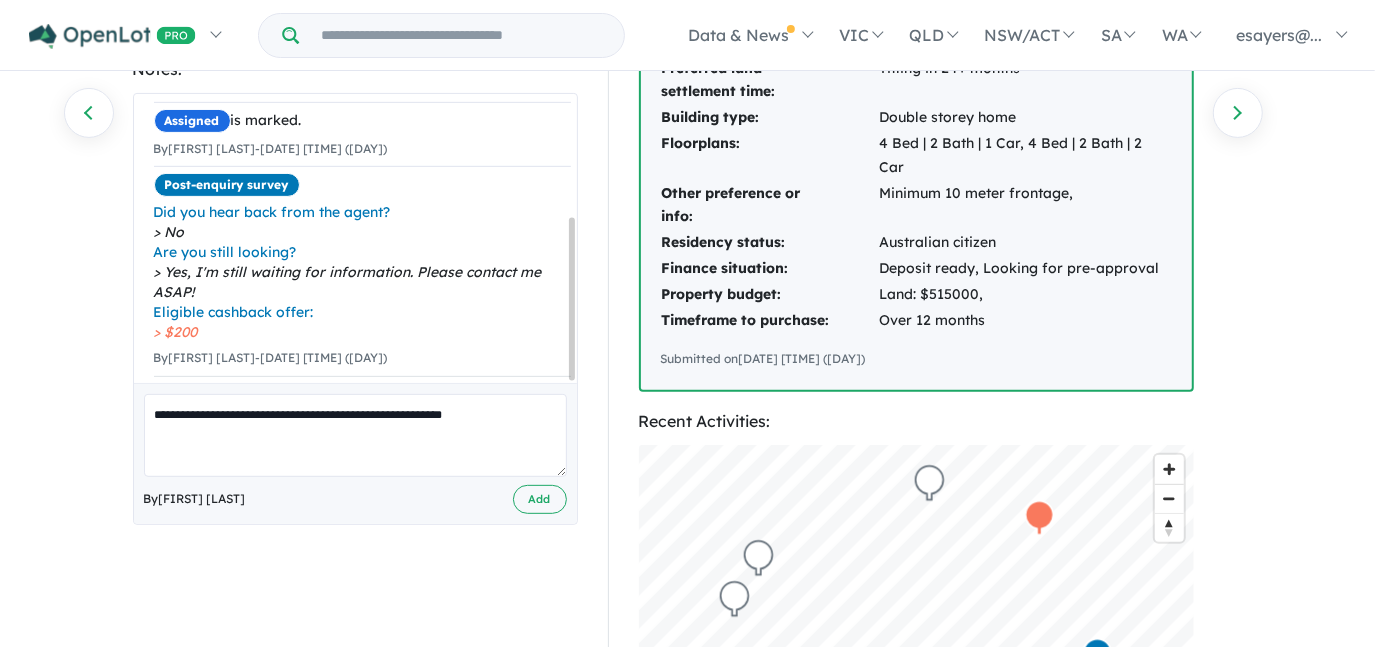 type on "**********" 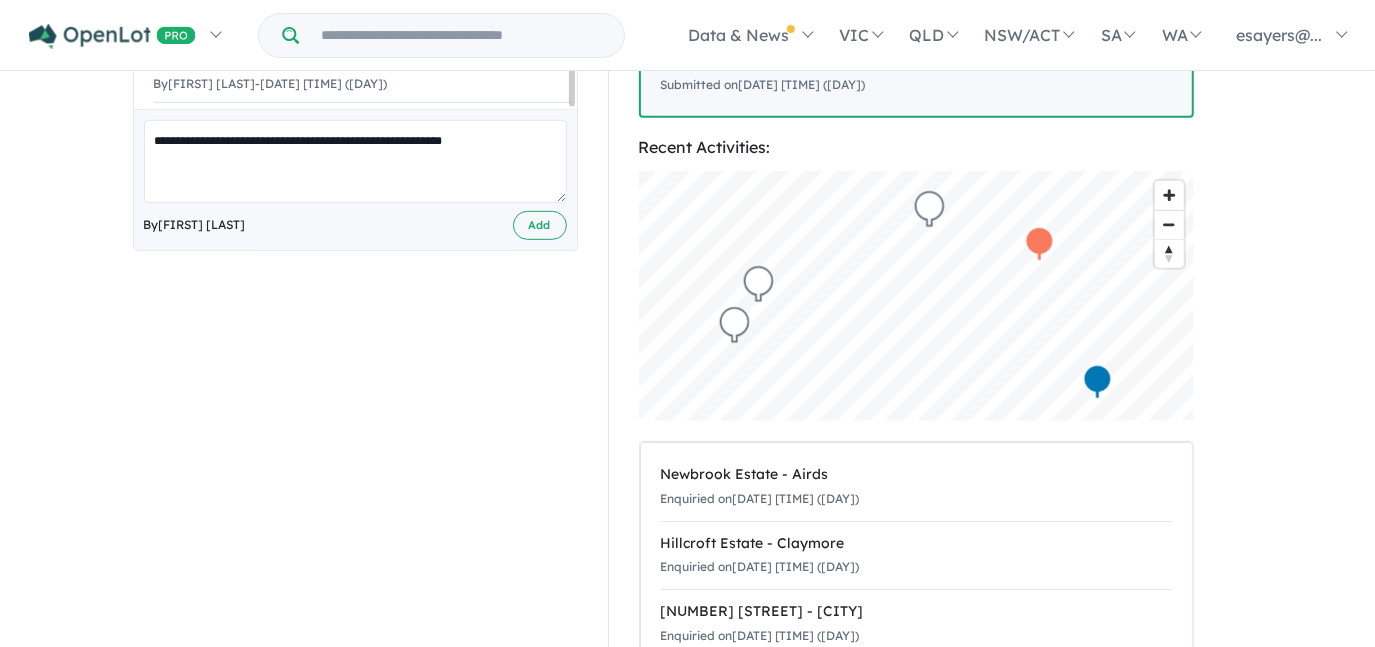 scroll, scrollTop: 454, scrollLeft: 0, axis: vertical 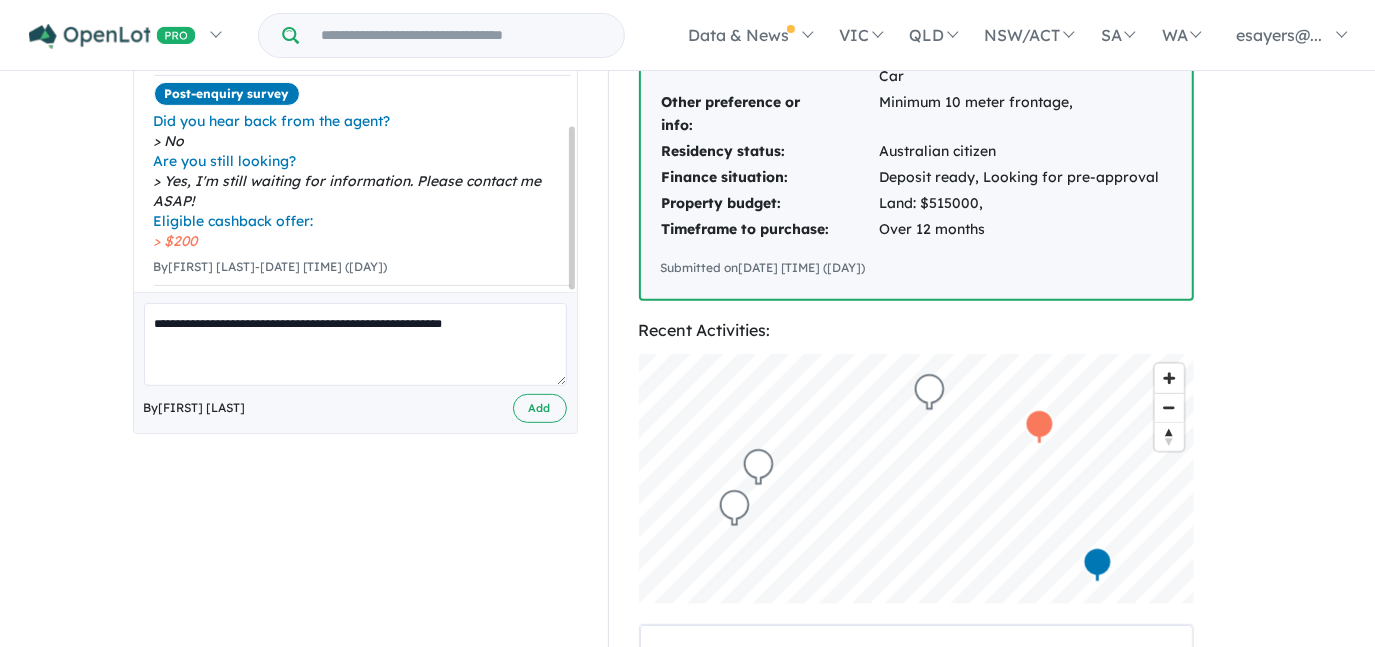 click on "**********" at bounding box center (355, 344) 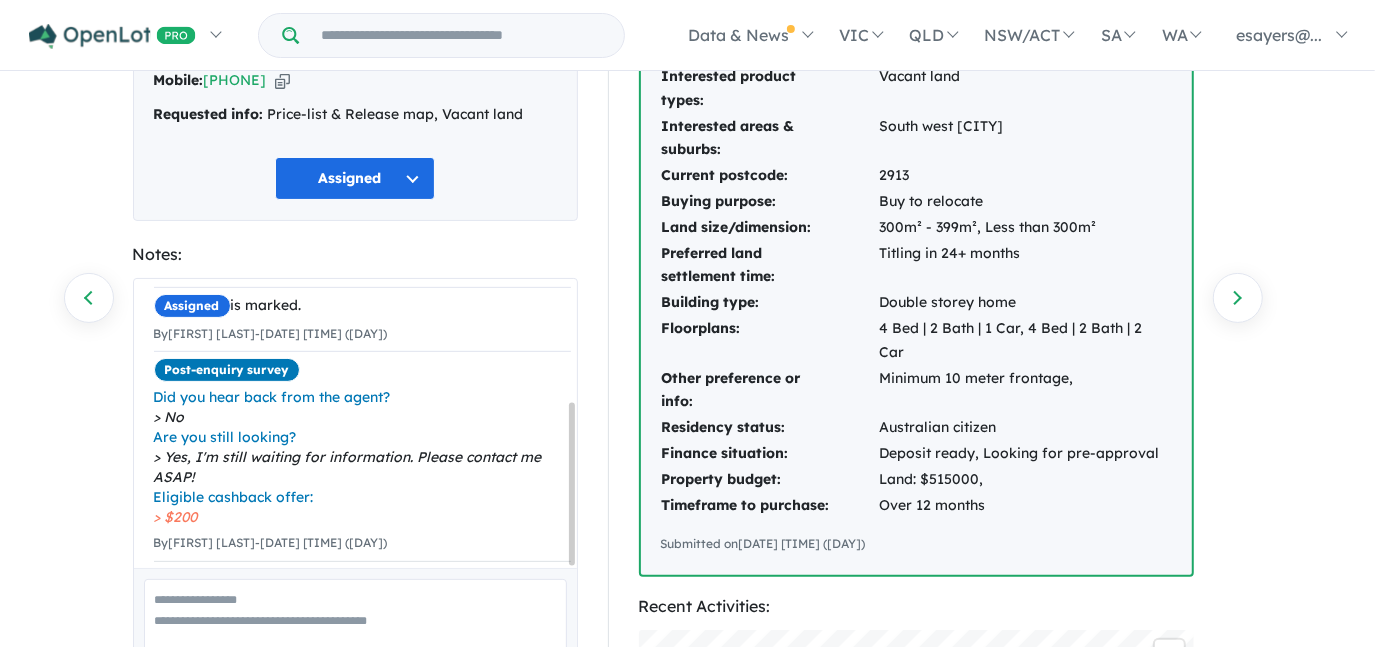 scroll, scrollTop: 181, scrollLeft: 0, axis: vertical 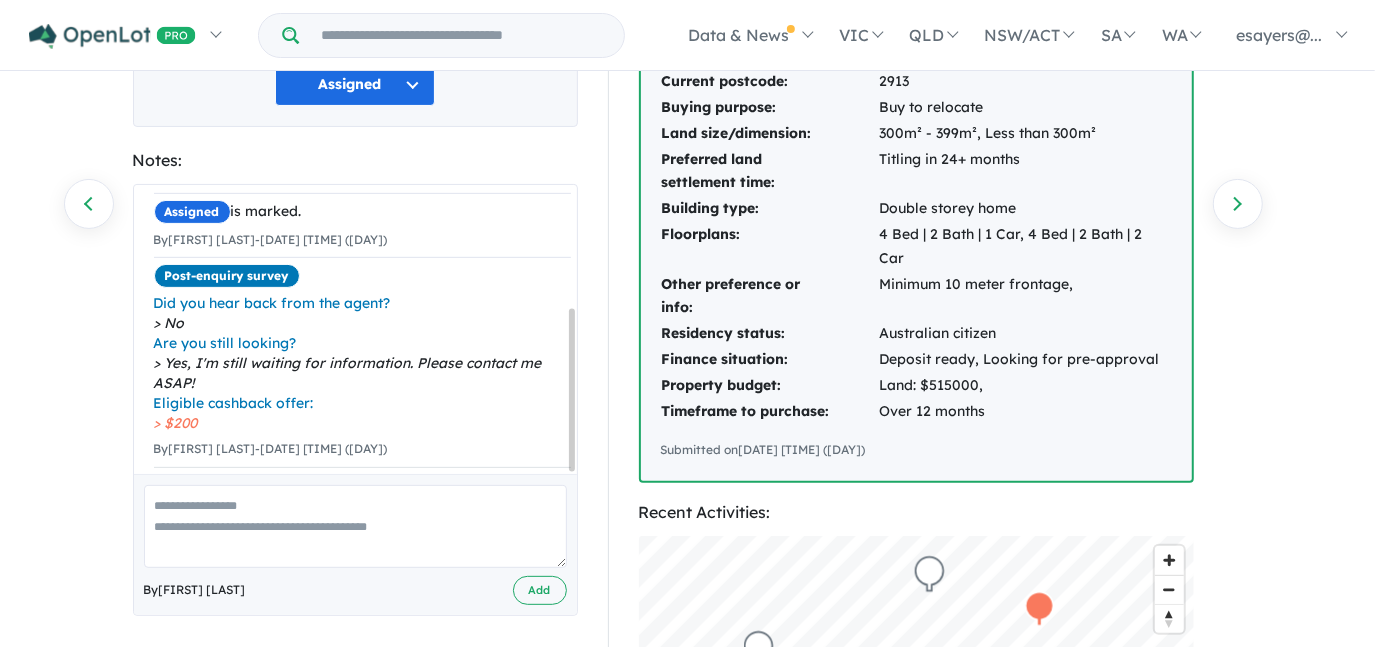 click at bounding box center [355, 526] 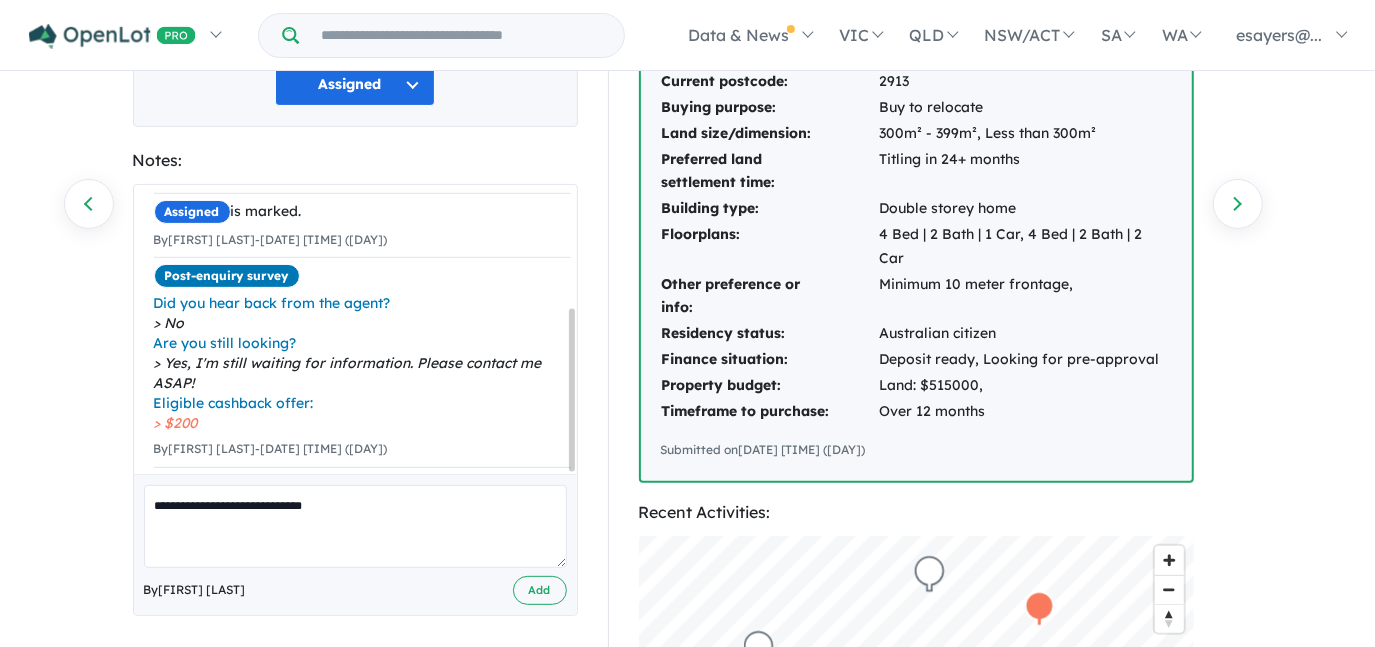 type on "**********" 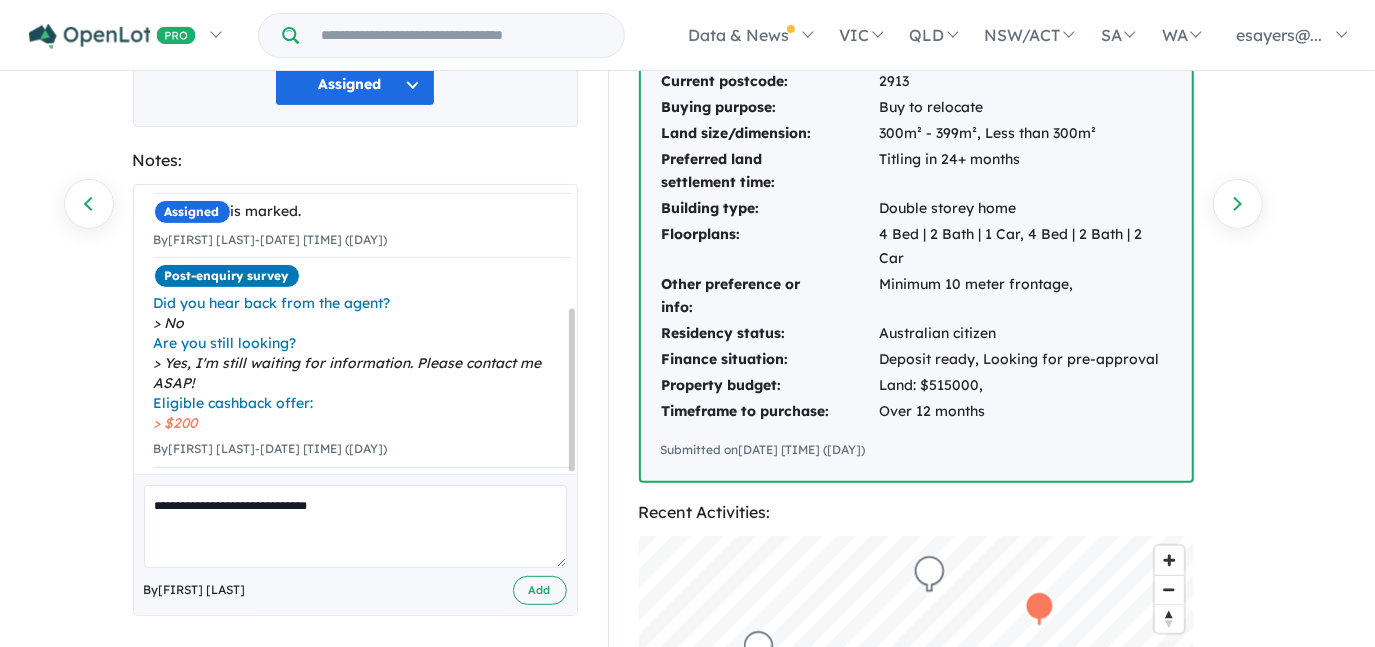 drag, startPoint x: 159, startPoint y: 501, endPoint x: 84, endPoint y: 509, distance: 75.42546 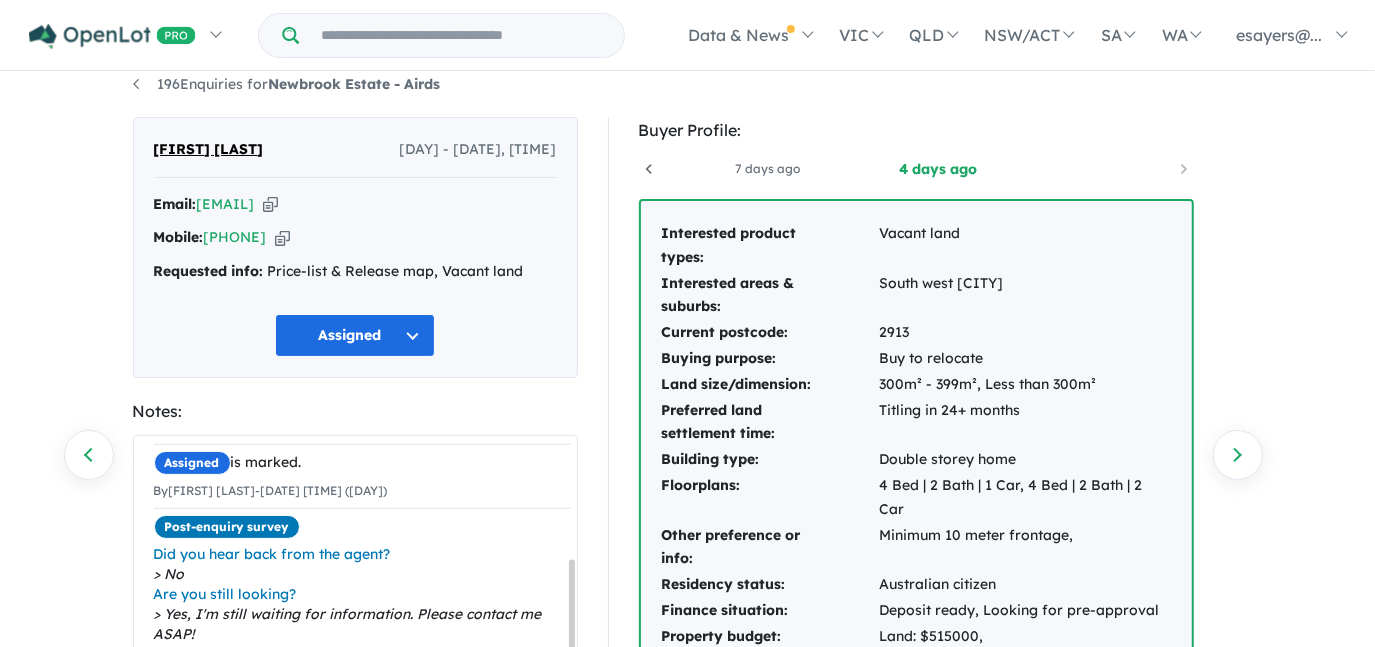 scroll, scrollTop: 0, scrollLeft: 0, axis: both 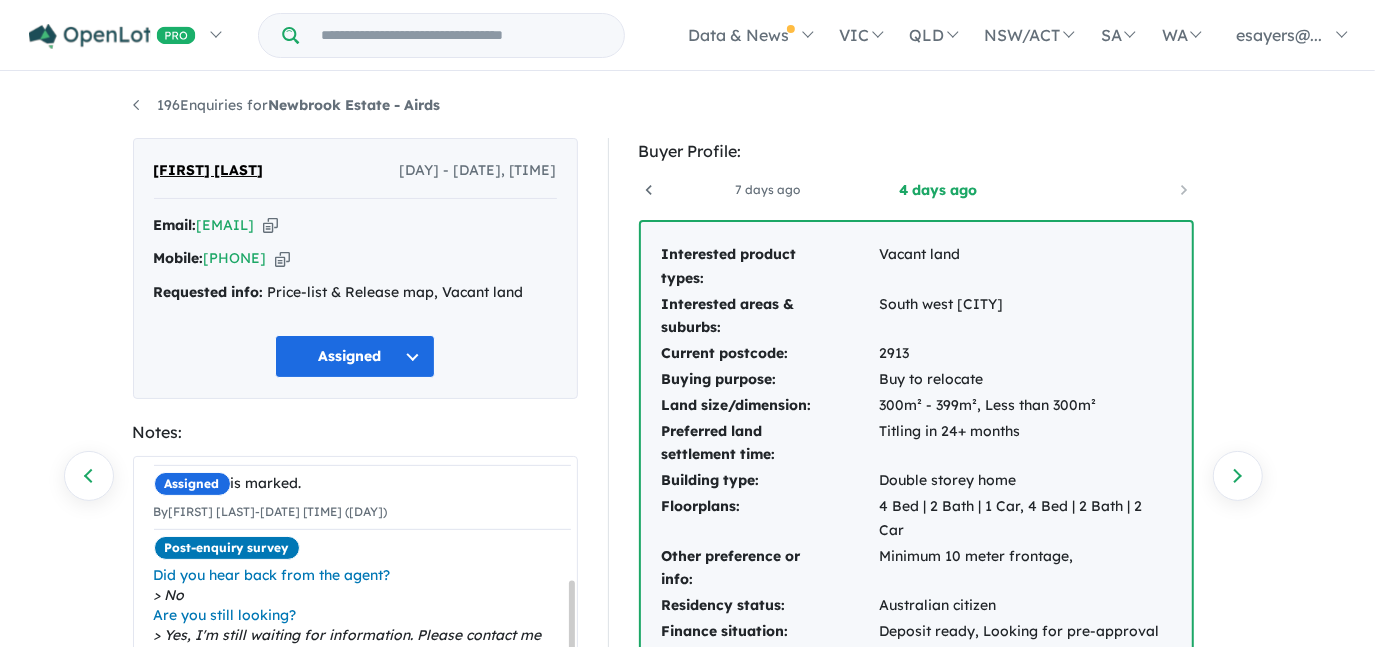 type 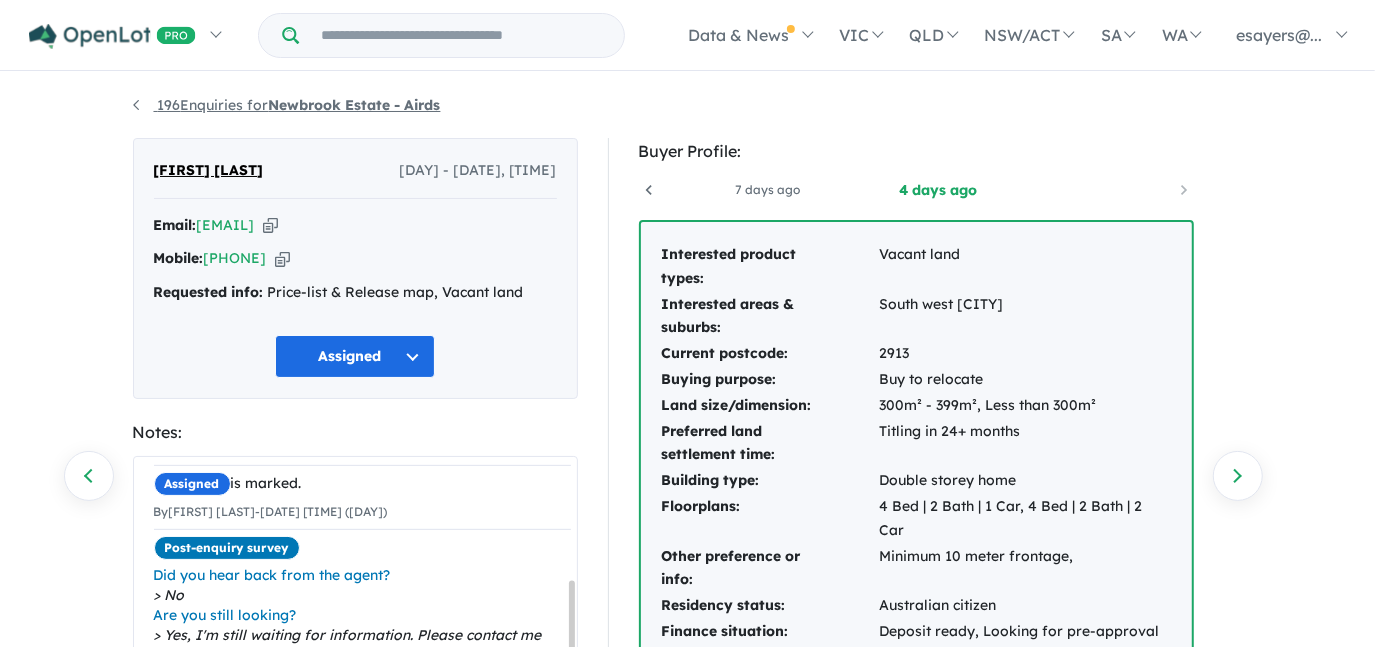click on "196  Enquiries for  Newbrook Estate - Airds" at bounding box center (287, 105) 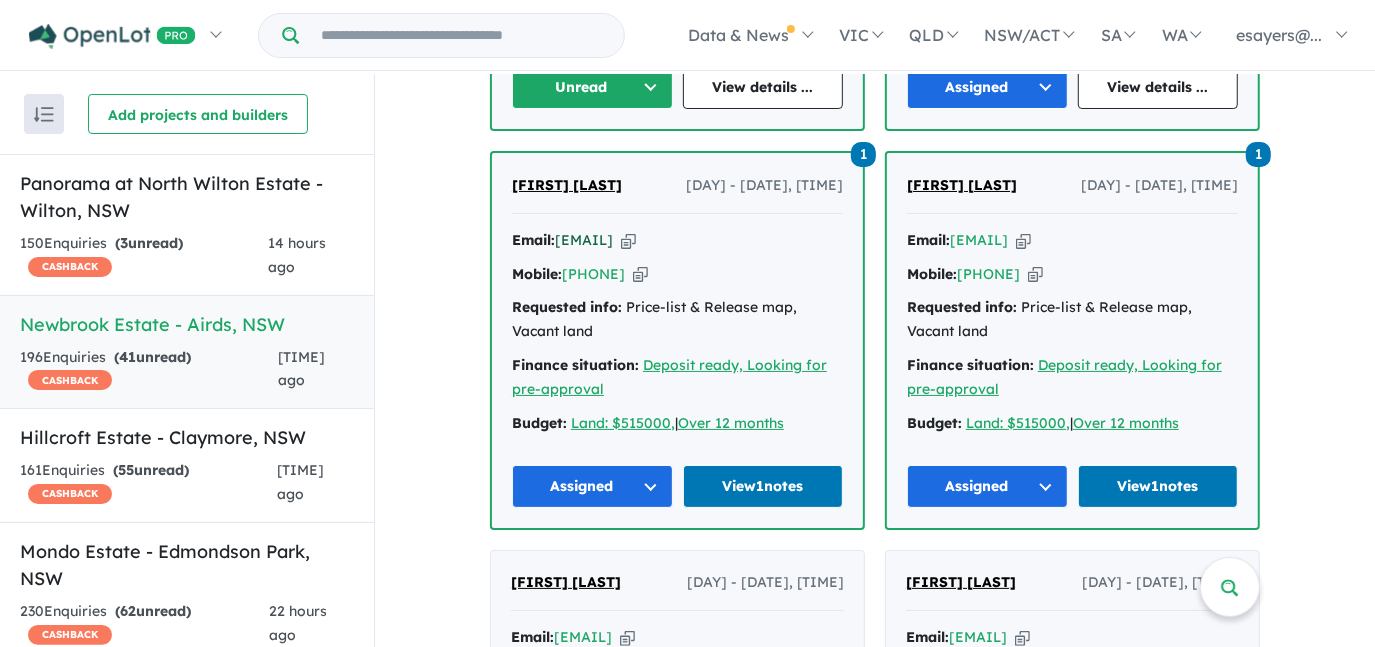scroll, scrollTop: 1253, scrollLeft: 0, axis: vertical 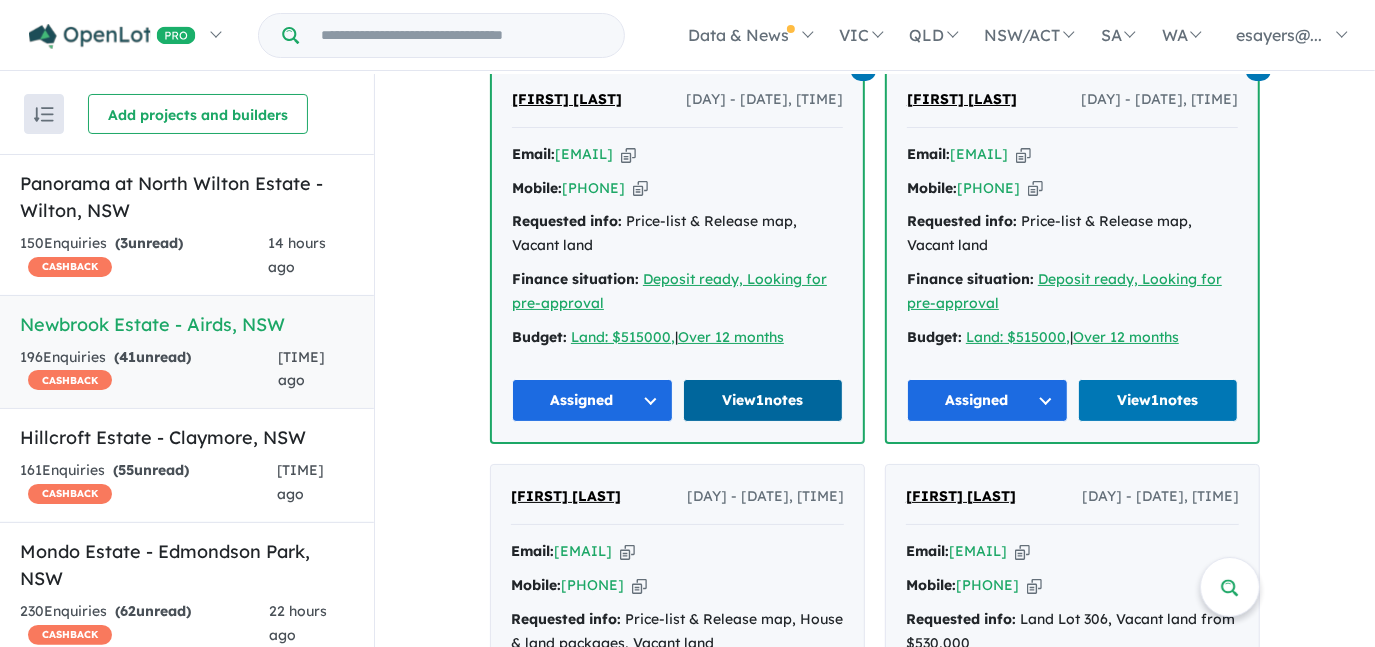 click on "View  1  notes" at bounding box center (763, 400) 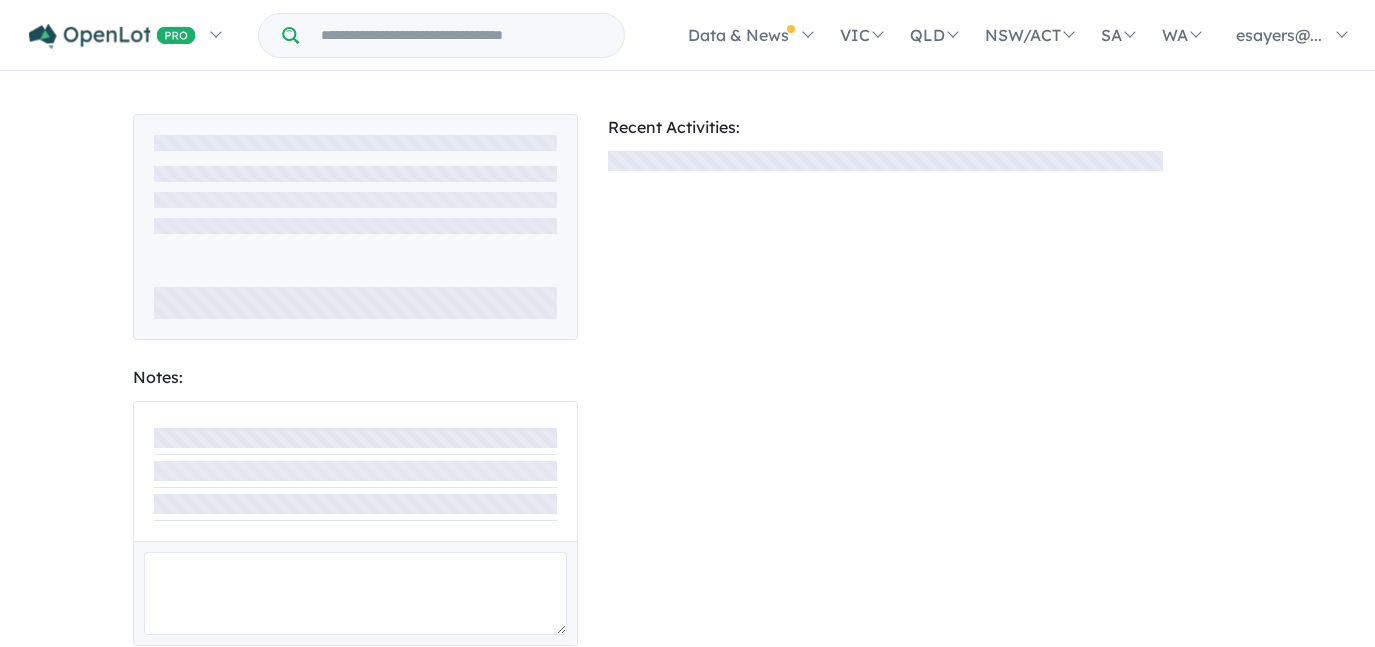 scroll, scrollTop: 0, scrollLeft: 0, axis: both 